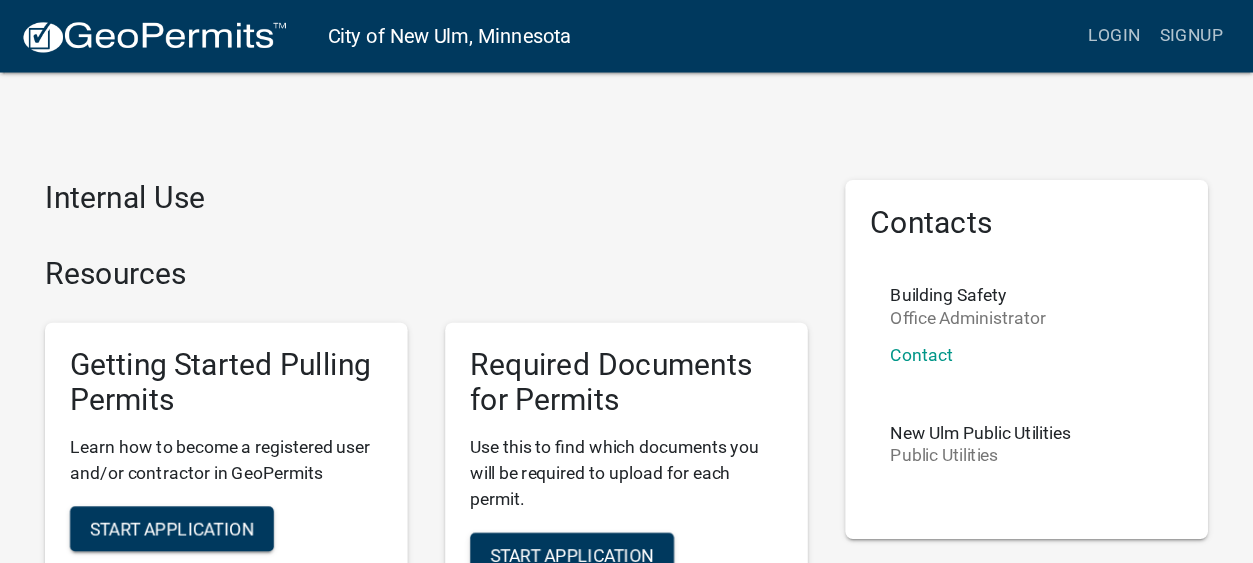 scroll, scrollTop: 0, scrollLeft: 0, axis: both 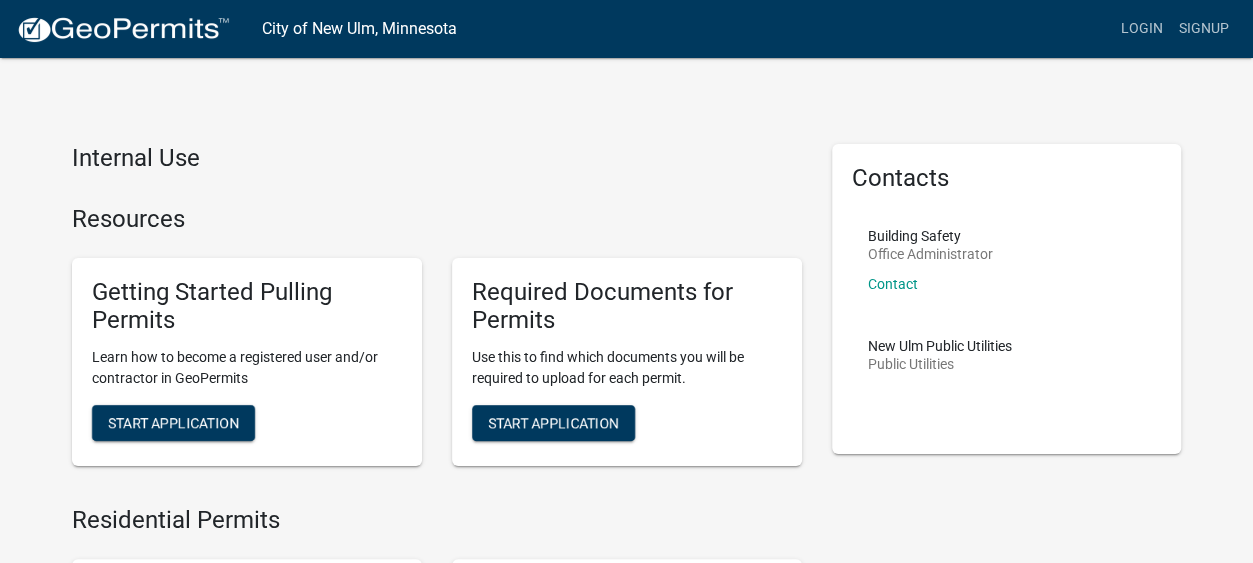 drag, startPoint x: 969, startPoint y: 0, endPoint x: 735, endPoint y: 136, distance: 270.65106 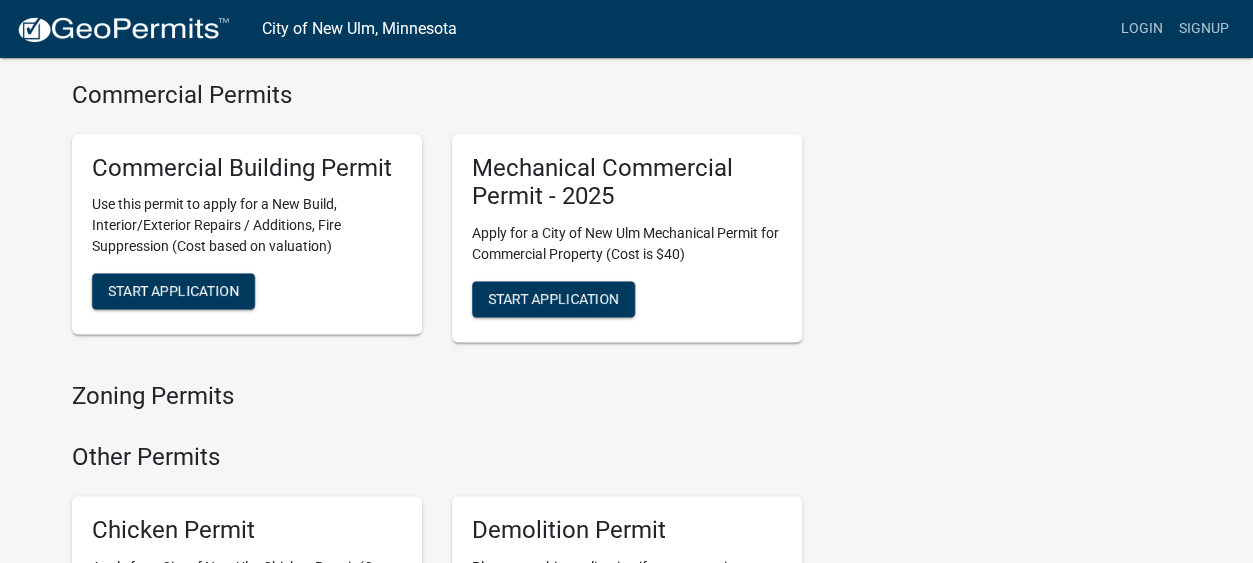 scroll, scrollTop: 1375, scrollLeft: 0, axis: vertical 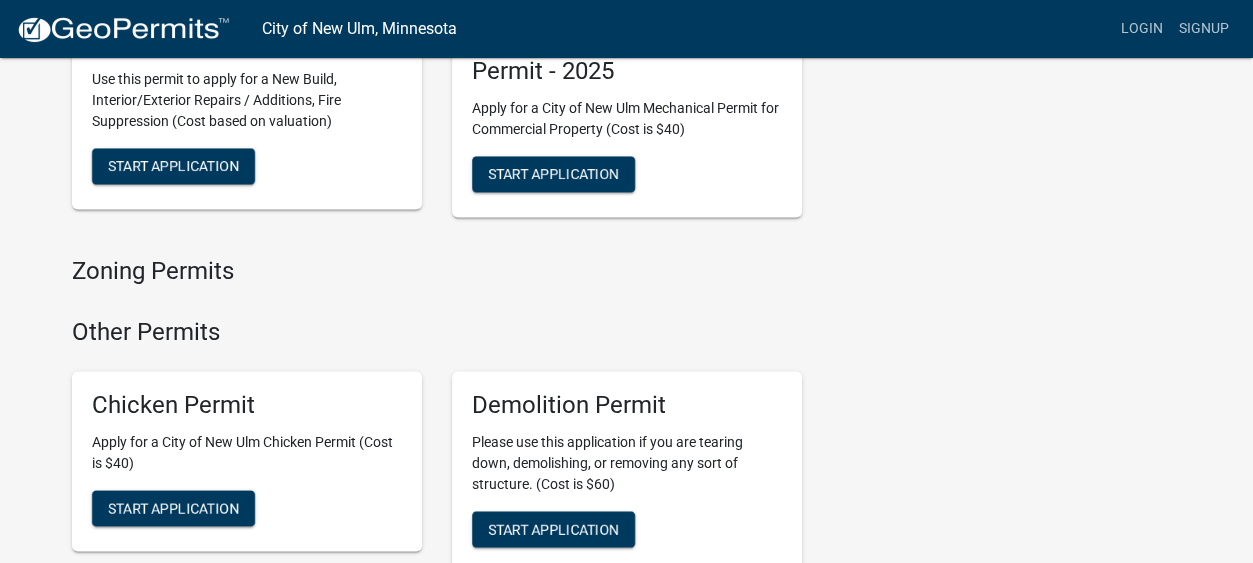 click on "Start Application" at bounding box center (173, -128) 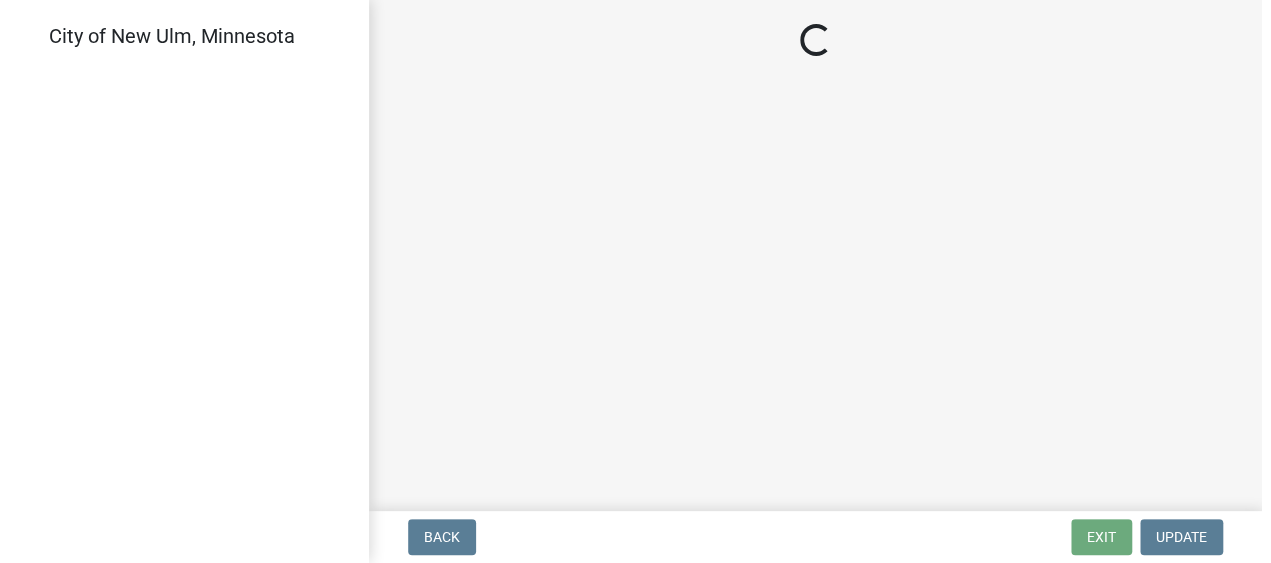 scroll, scrollTop: 0, scrollLeft: 0, axis: both 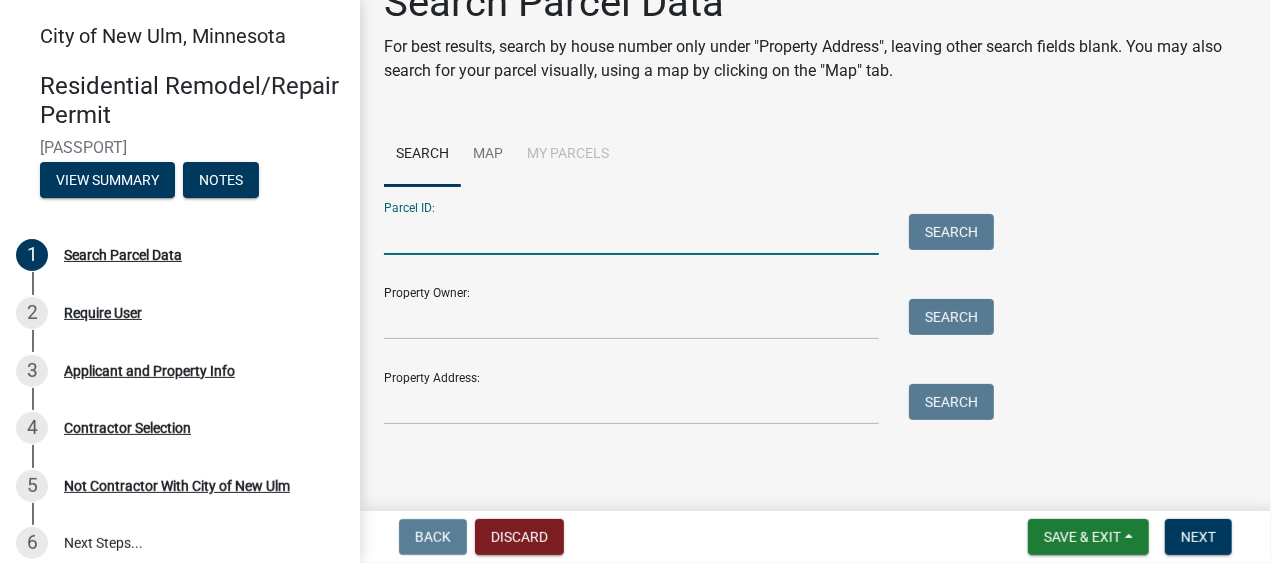 click on "Parcel ID:" at bounding box center [631, 234] 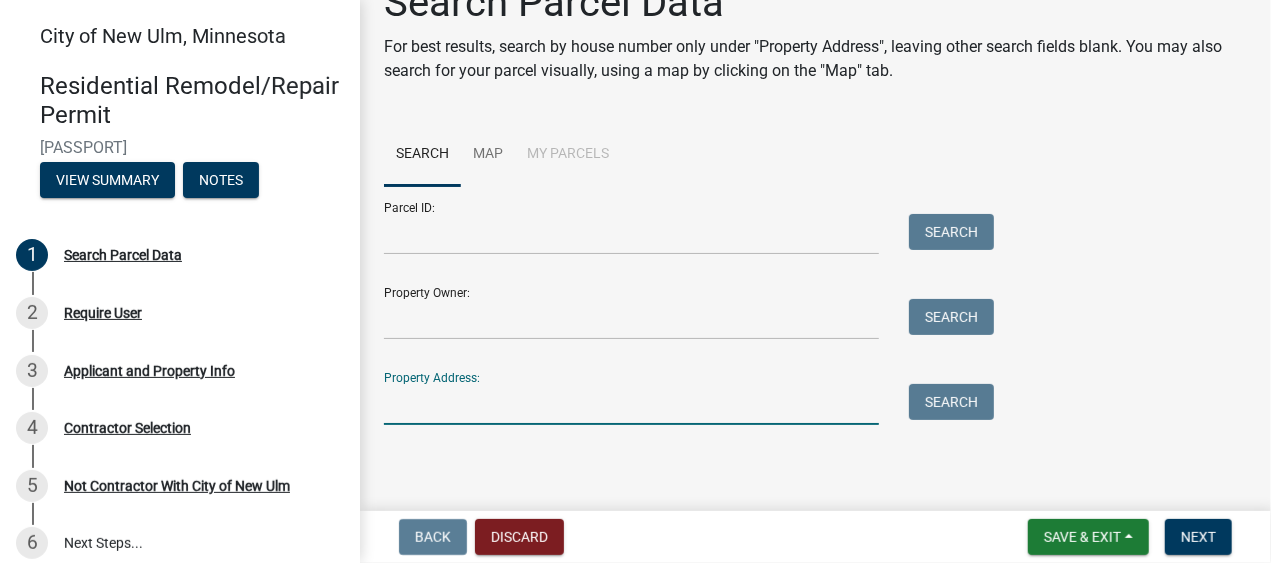 click on "Property Address:" at bounding box center [631, 404] 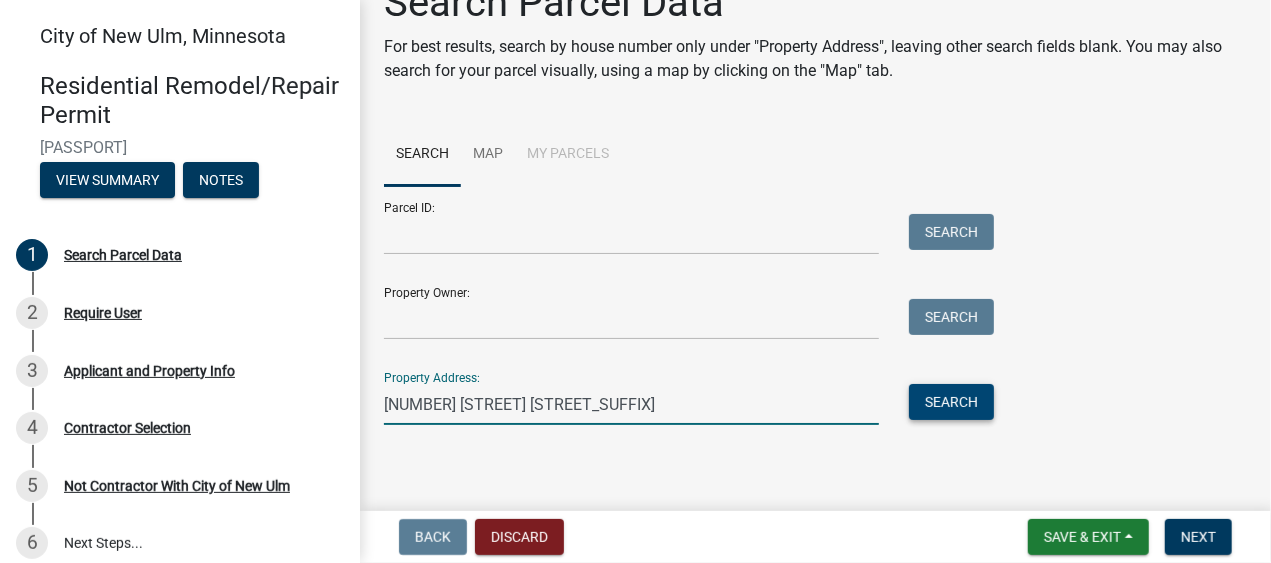 type on "917 N. Broadway St" 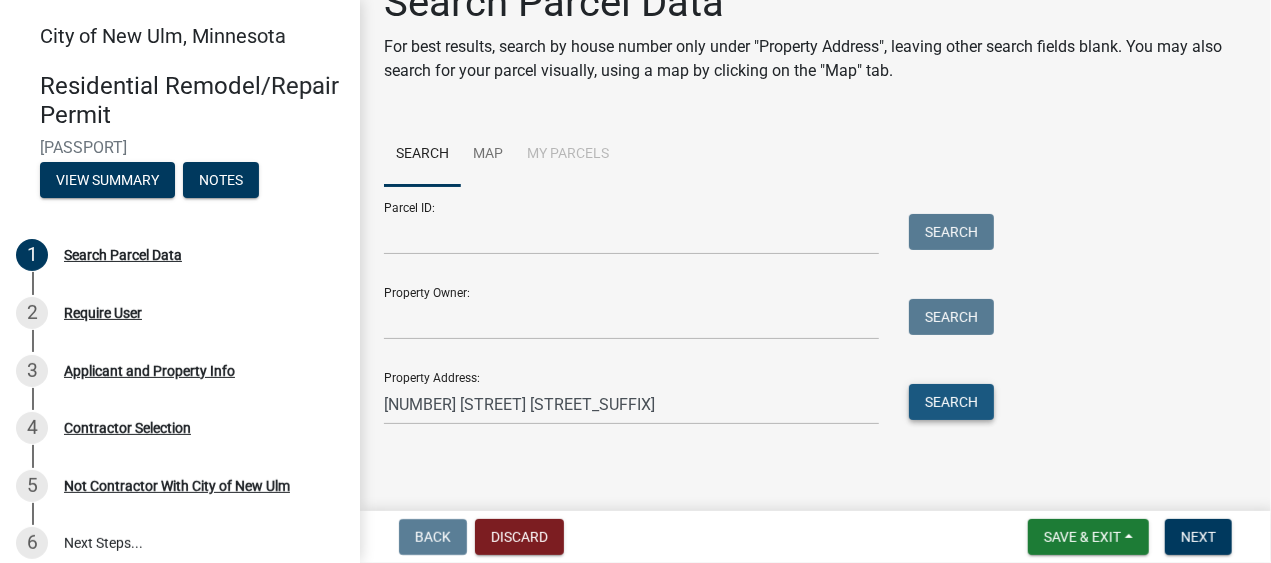 click on "Search" at bounding box center (951, 402) 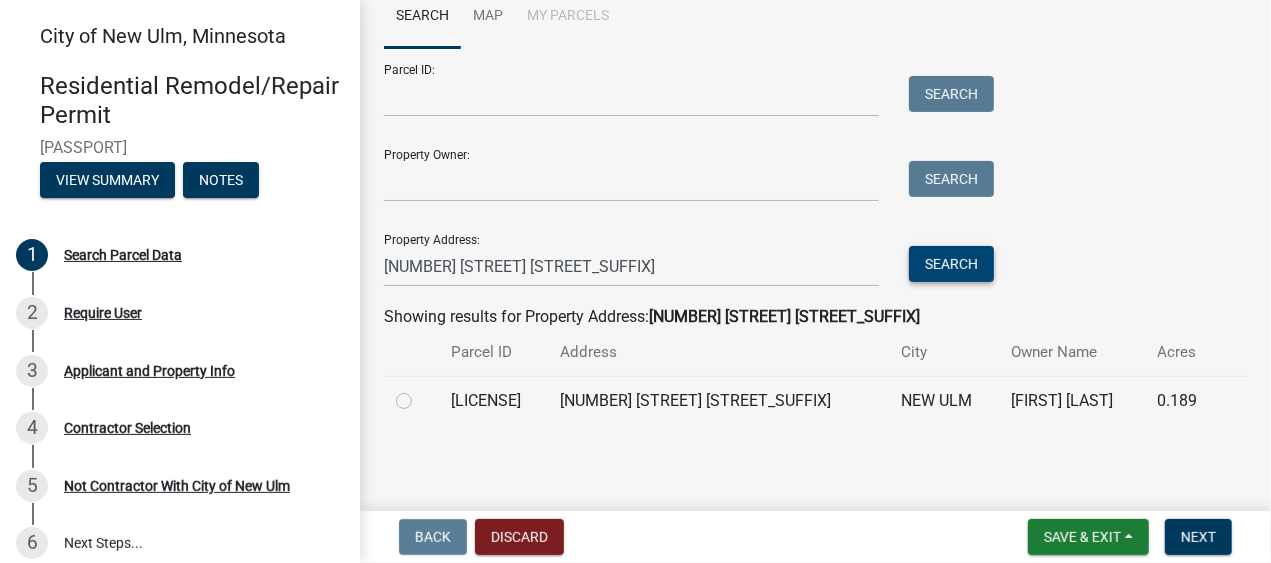 scroll, scrollTop: 399, scrollLeft: 0, axis: vertical 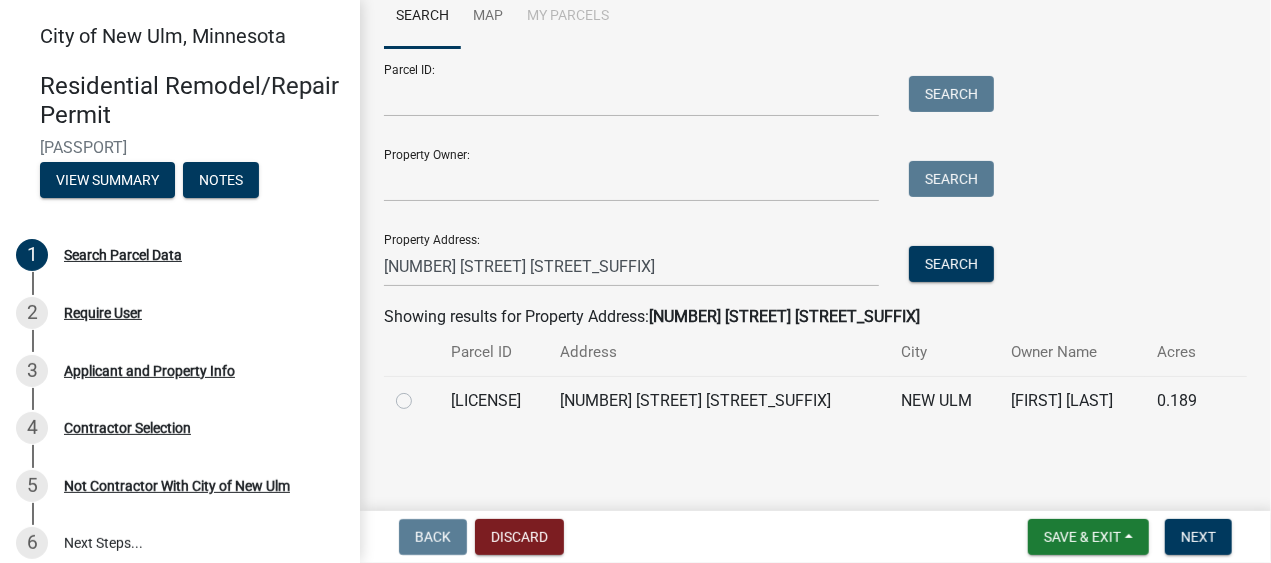 click 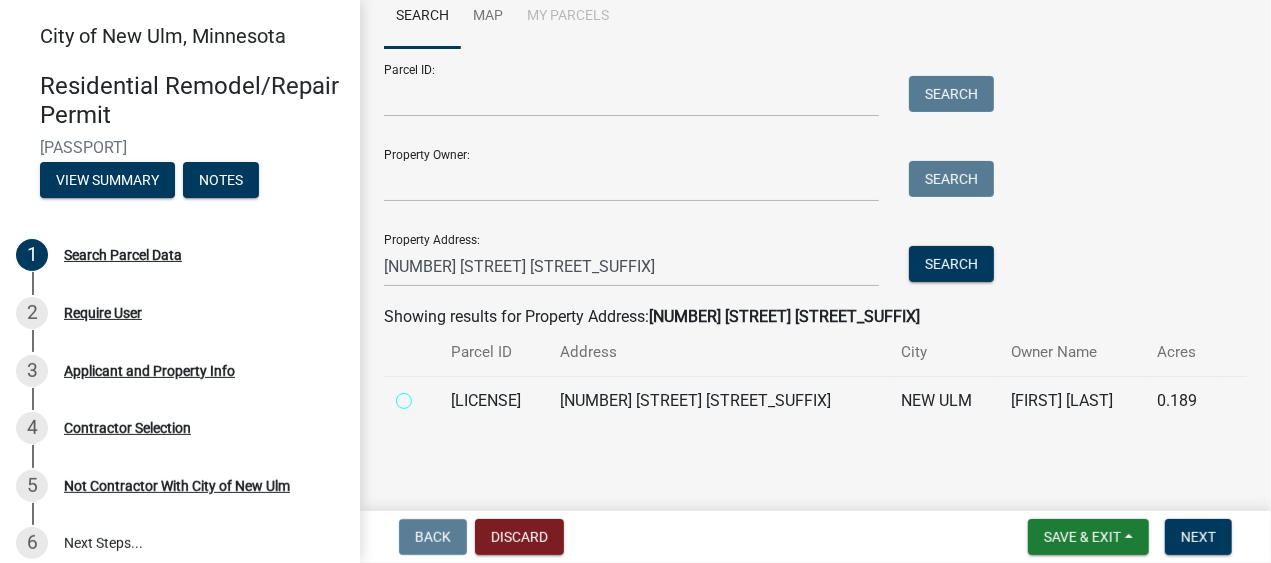 click at bounding box center (426, 395) 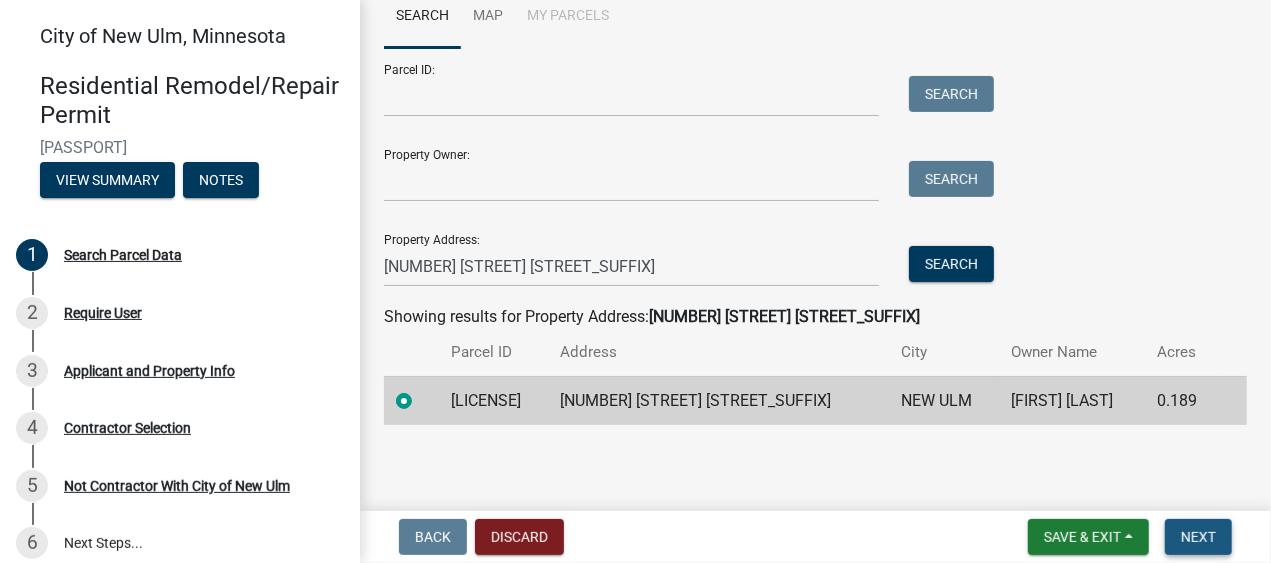 click on "Next" at bounding box center (1198, 537) 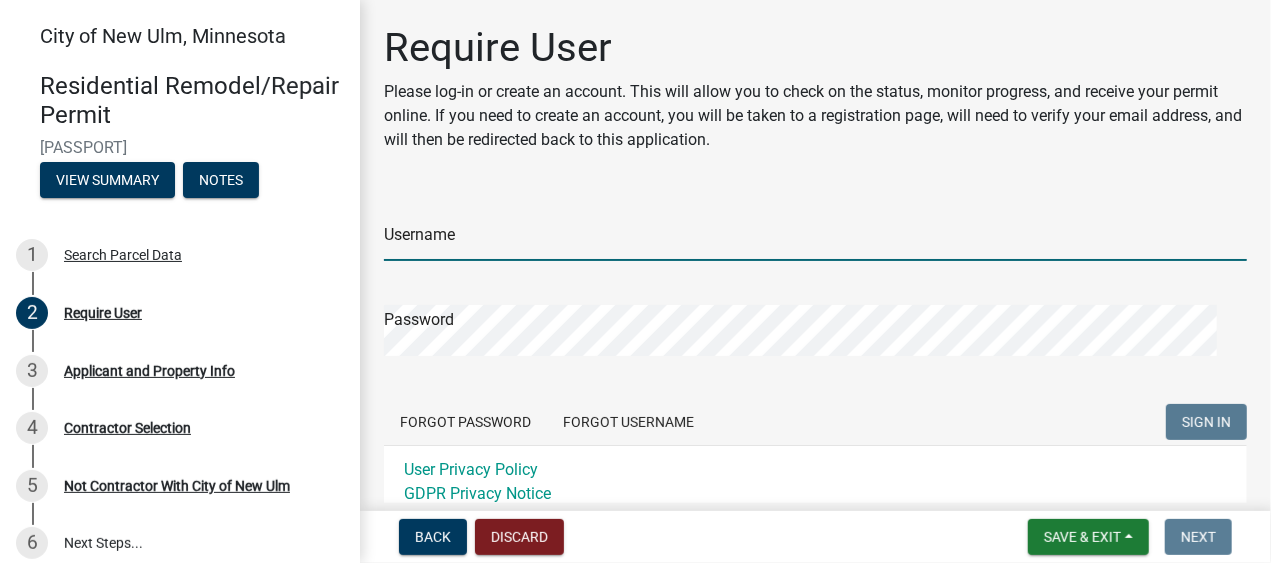click on "Username" at bounding box center [815, 240] 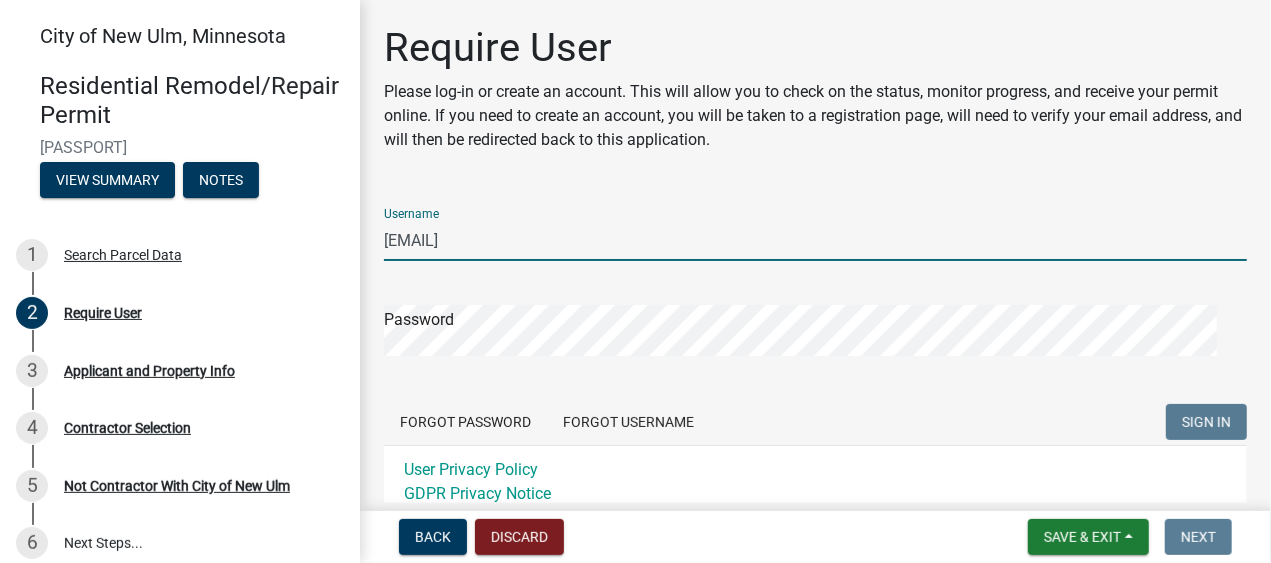 type on "[EMAIL]" 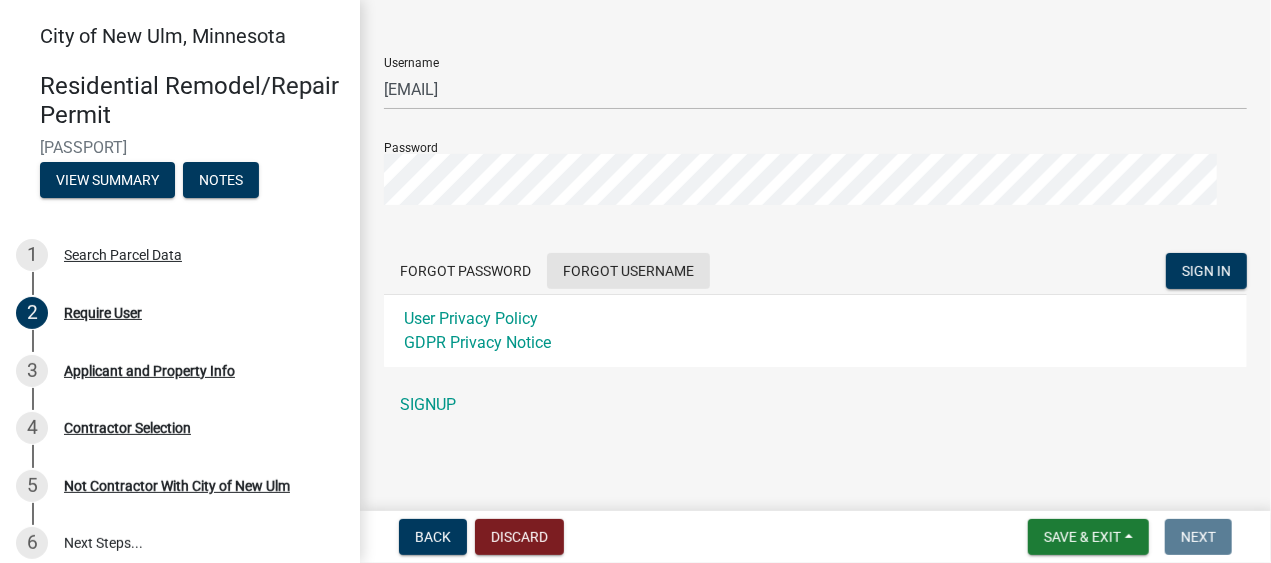scroll, scrollTop: 250, scrollLeft: 0, axis: vertical 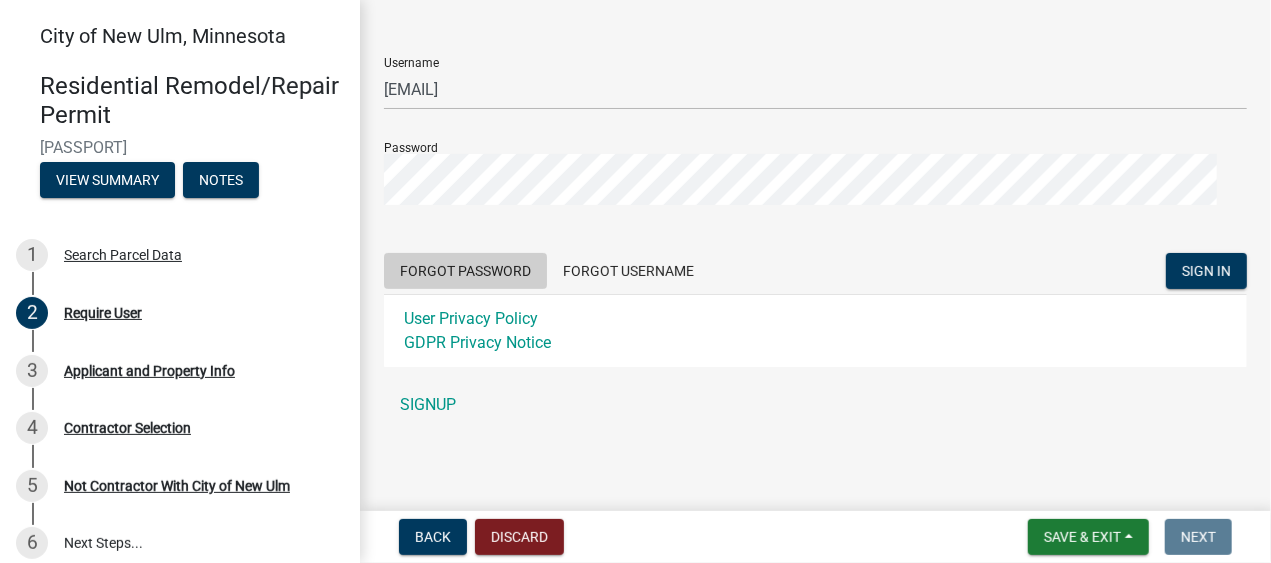 click on "Forgot Password" 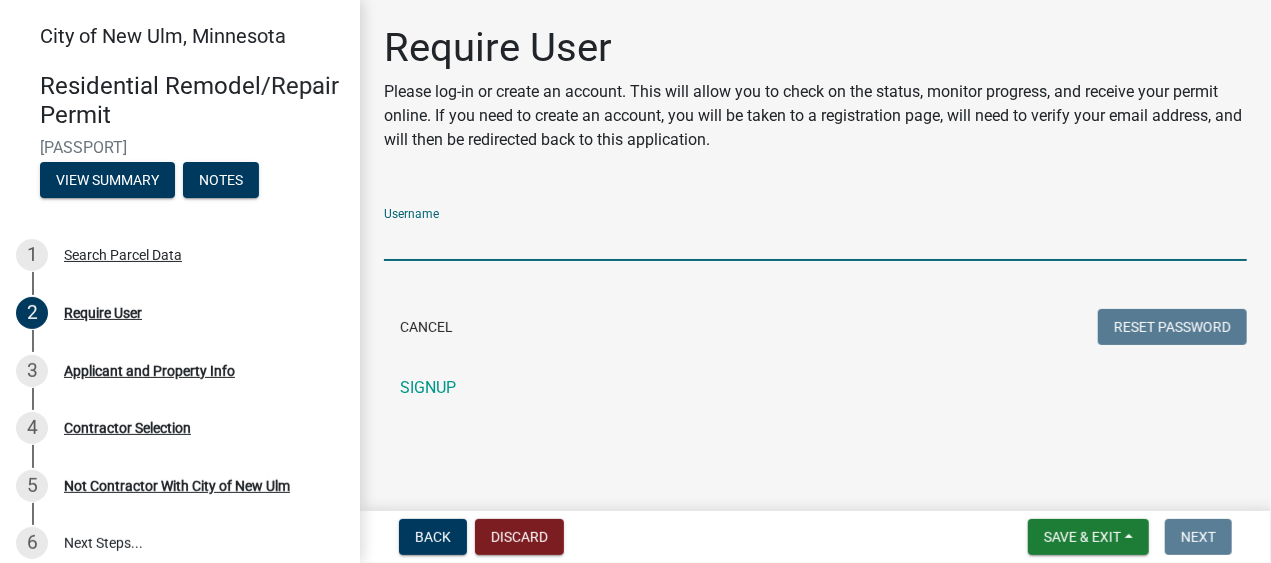 click on "Username" at bounding box center (815, 240) 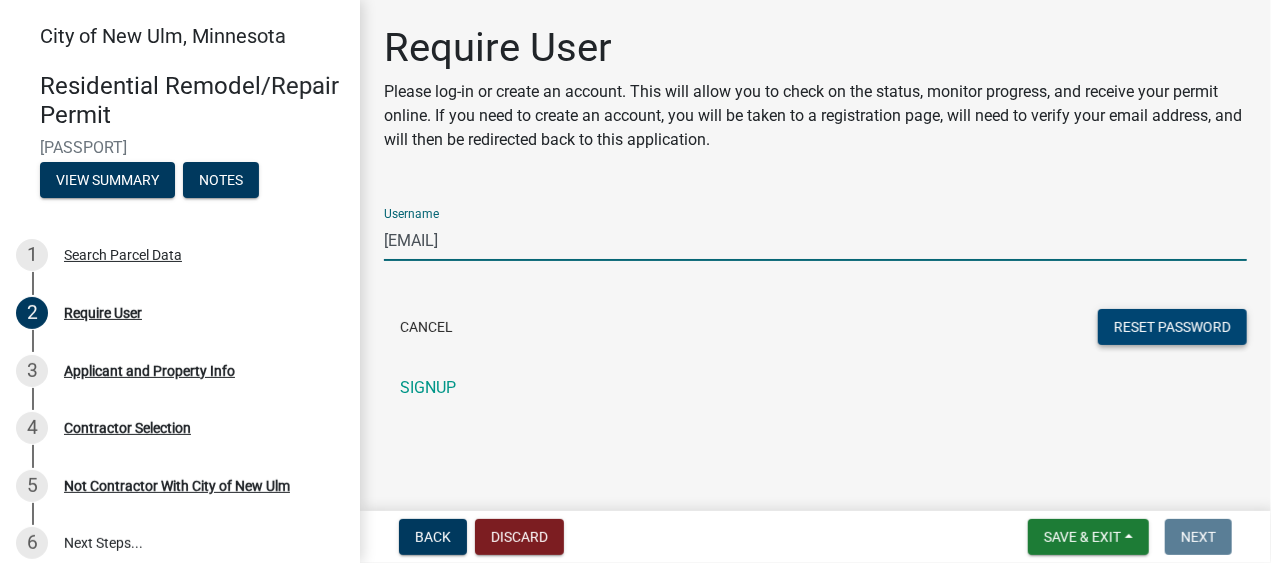 type on "[EMAIL]" 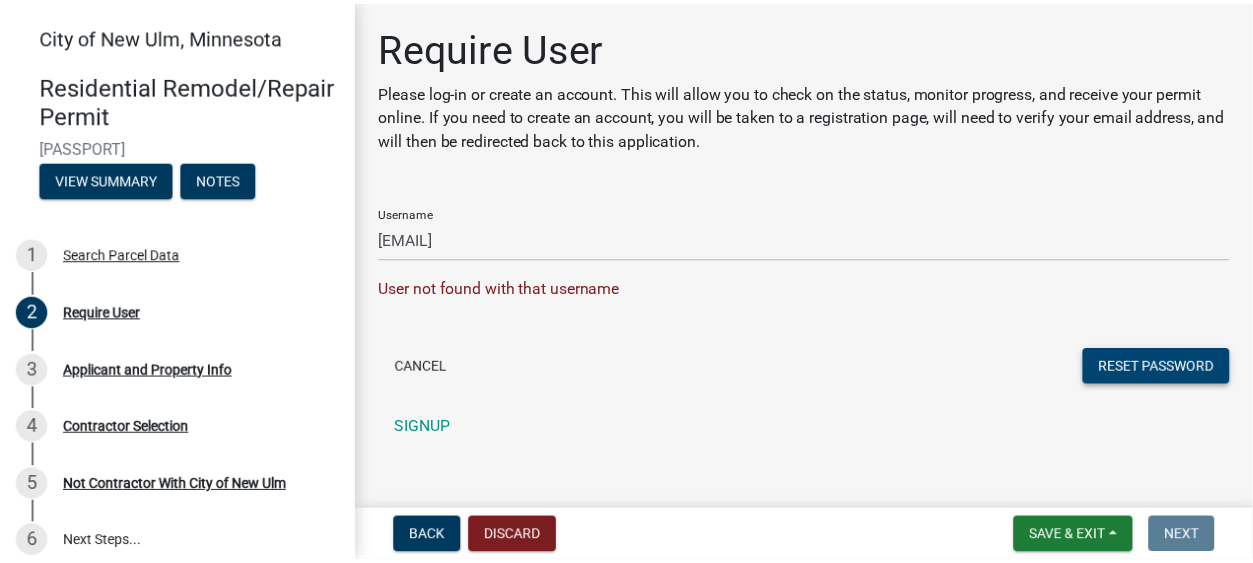scroll, scrollTop: 169, scrollLeft: 0, axis: vertical 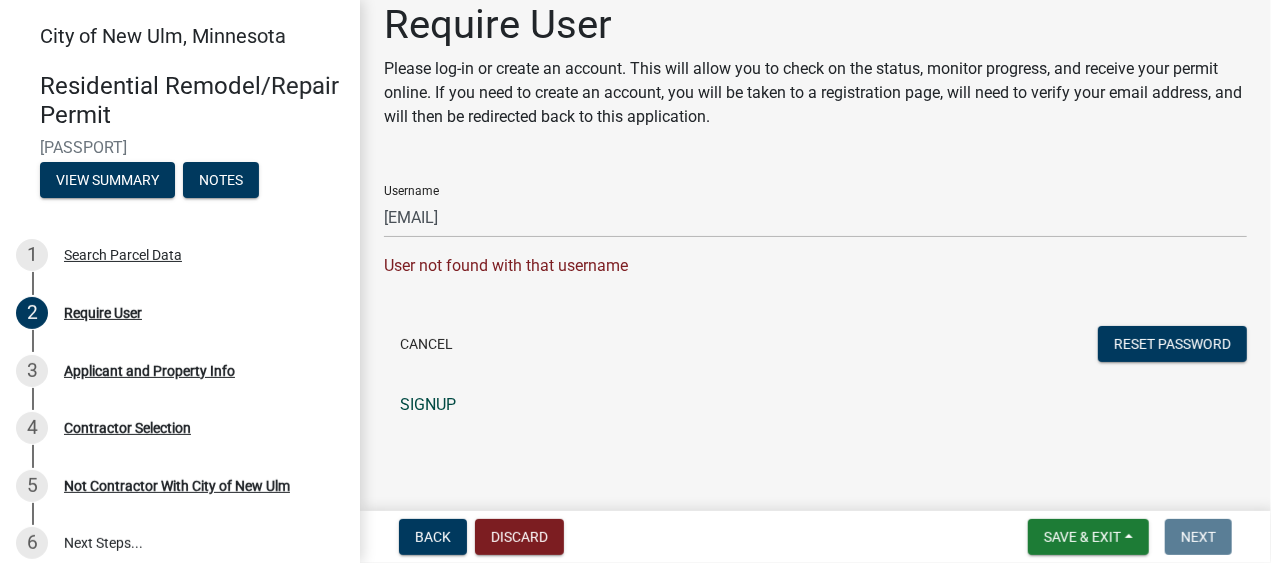 click on "SIGNUP" 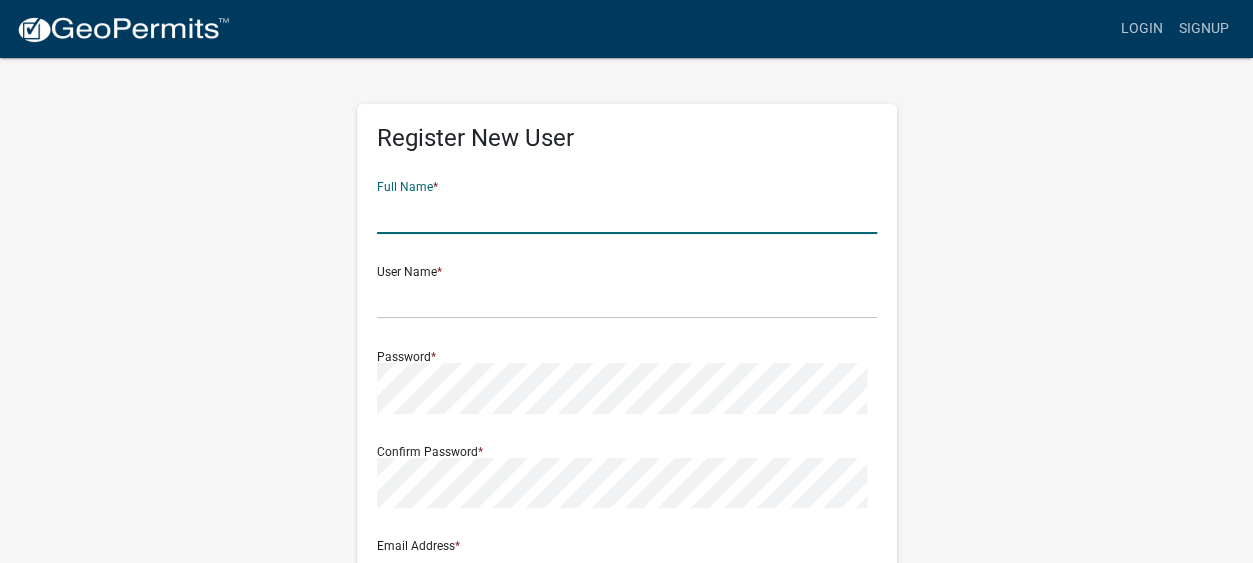 click 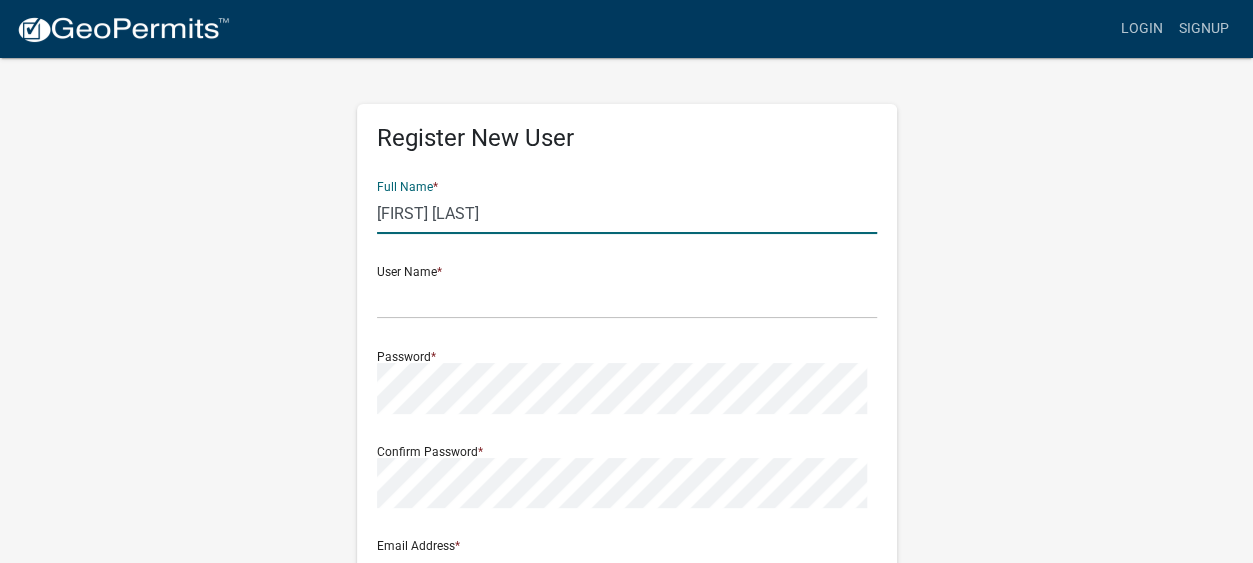 type on "[EMAIL]" 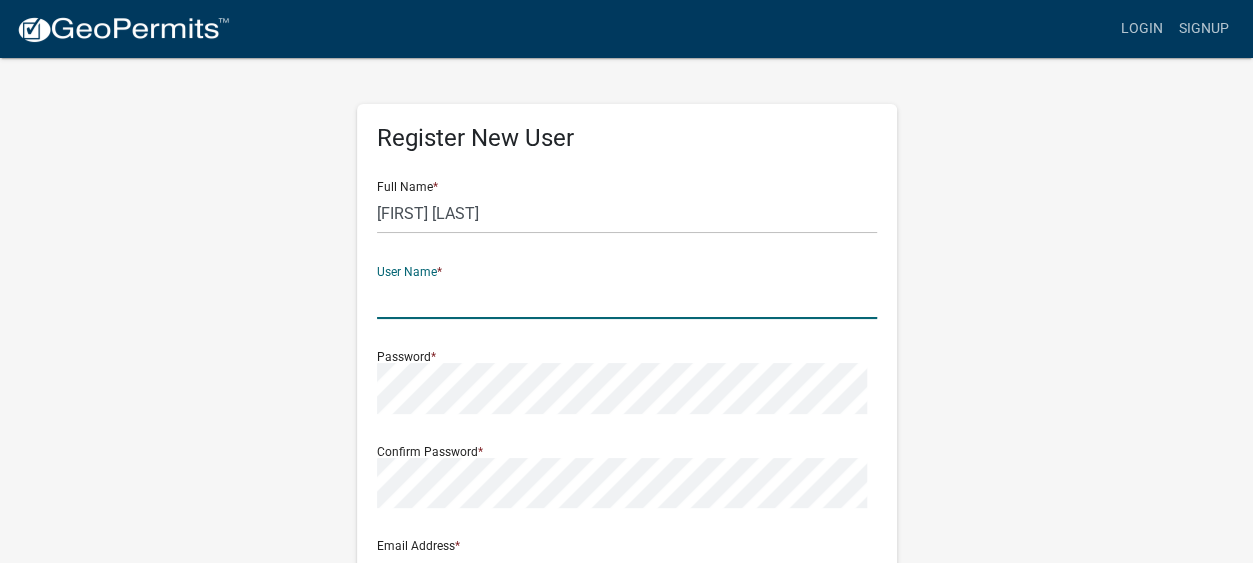 click 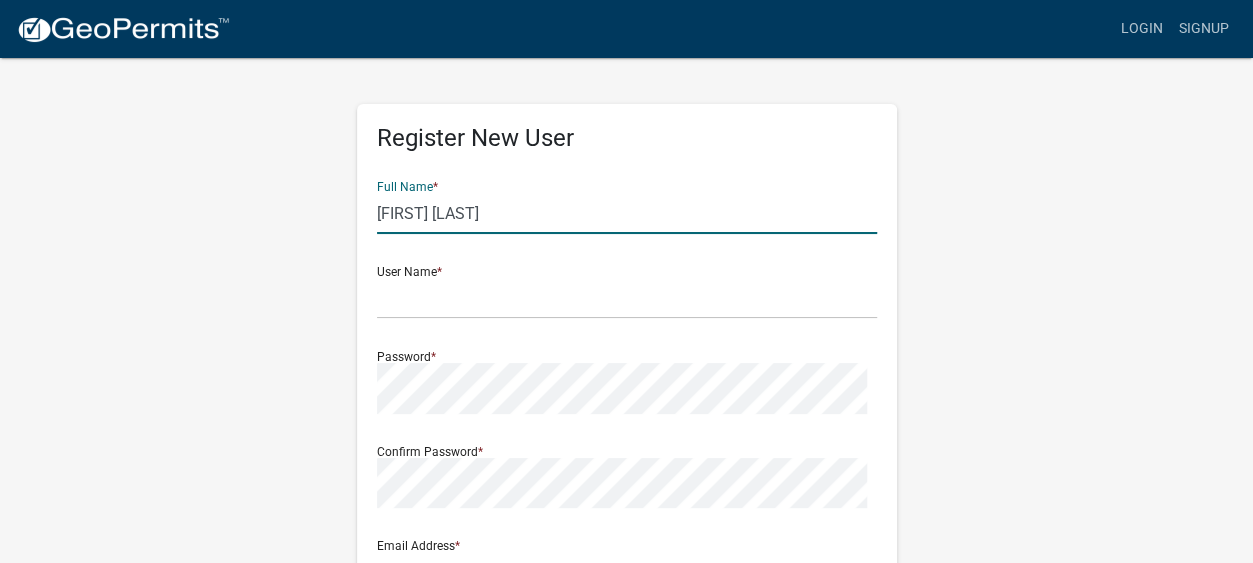 click on "[FIRST] [LAST]" 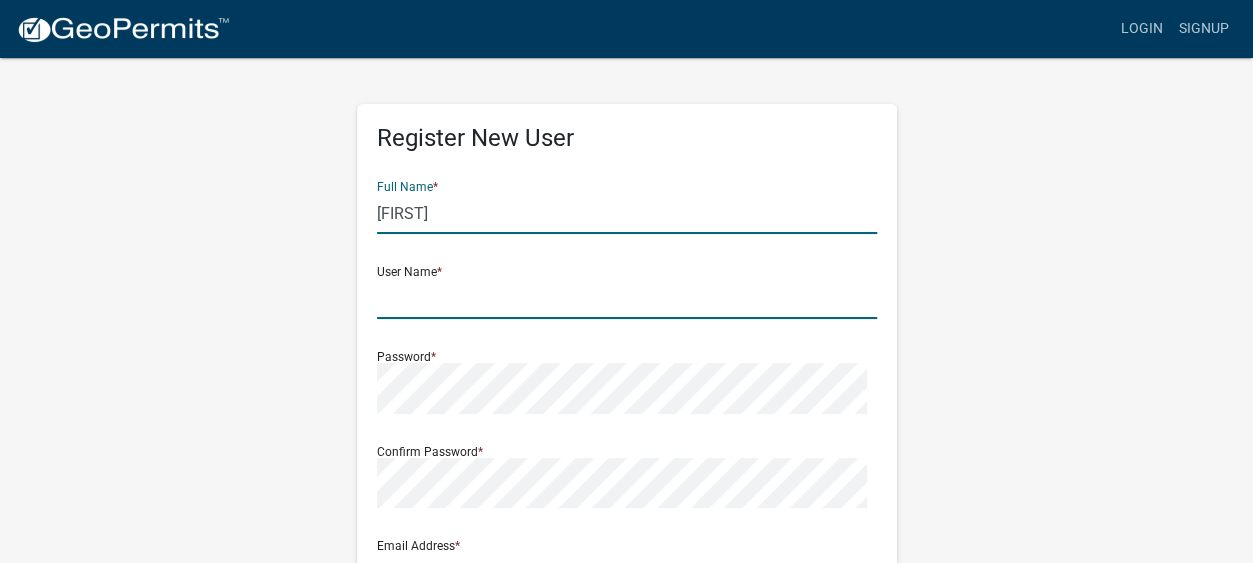 click 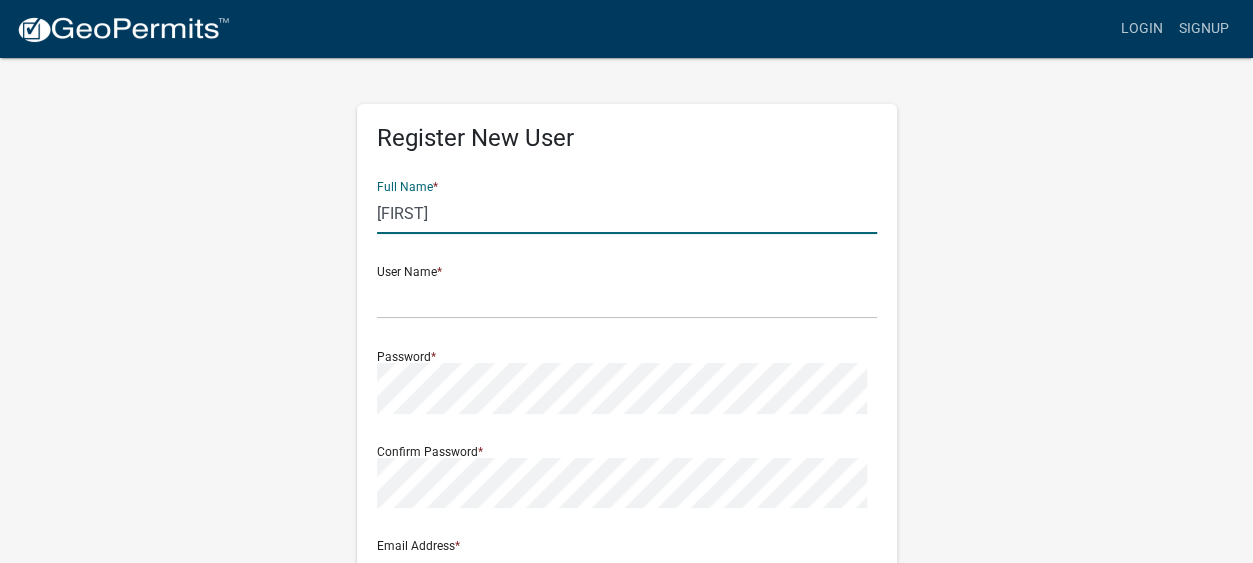 click on "Richard" 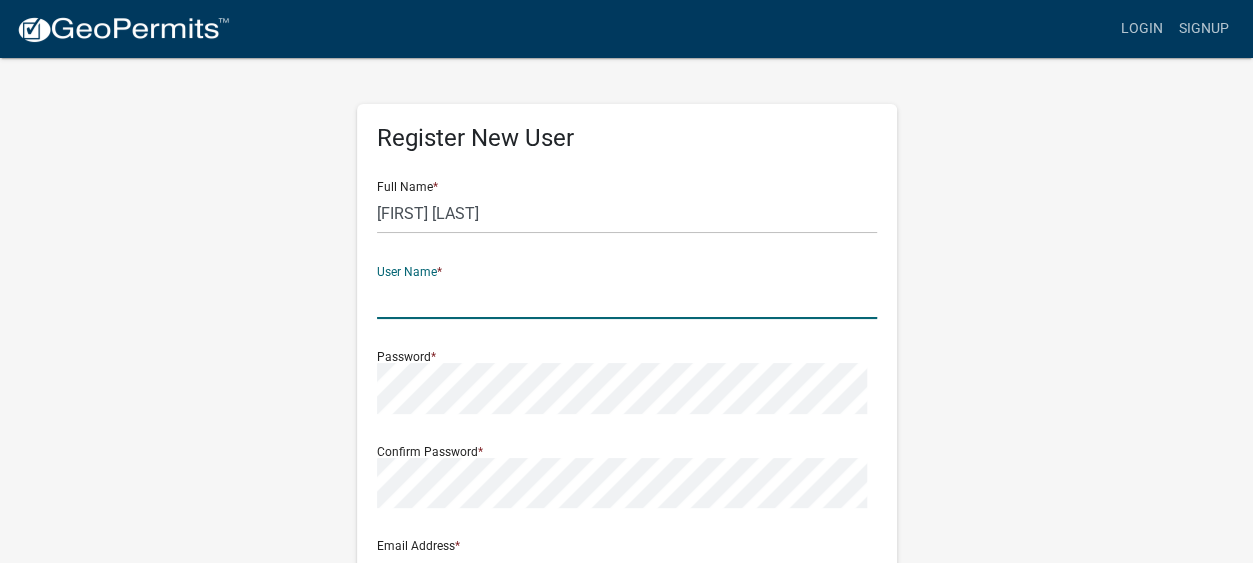 click 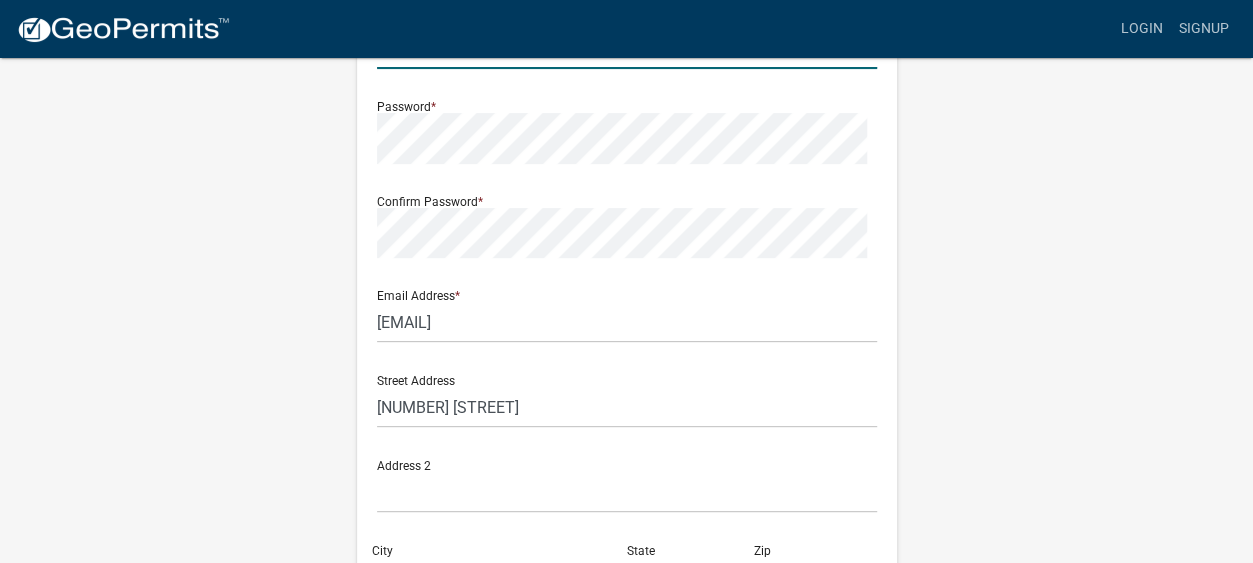 scroll, scrollTop: 0, scrollLeft: 0, axis: both 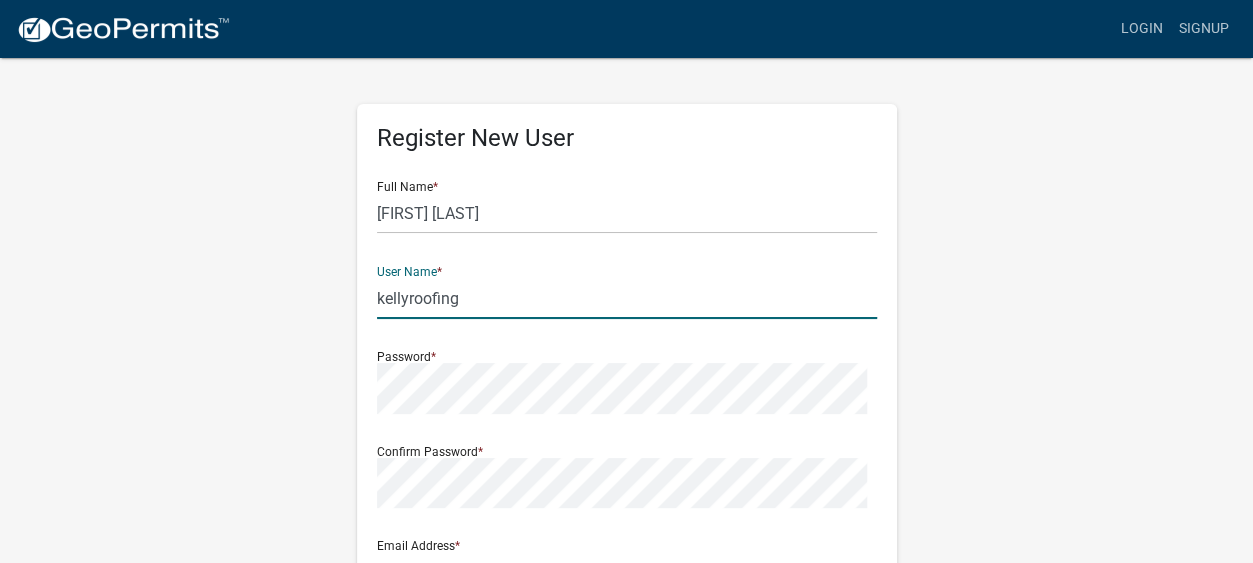 type on "kellyroofing" 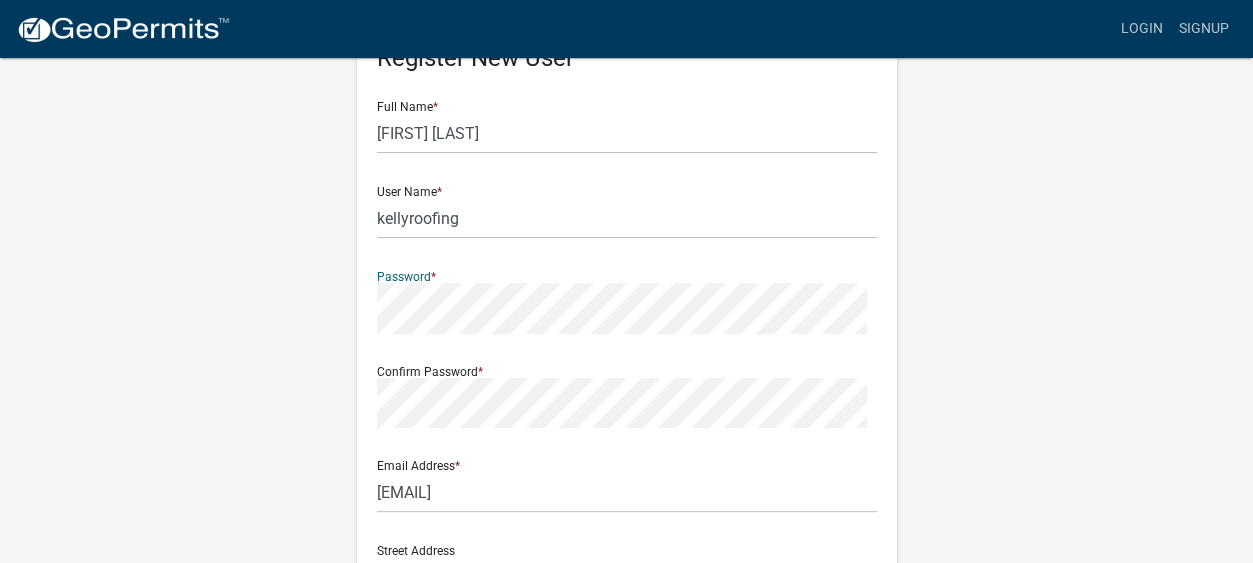scroll, scrollTop: 125, scrollLeft: 0, axis: vertical 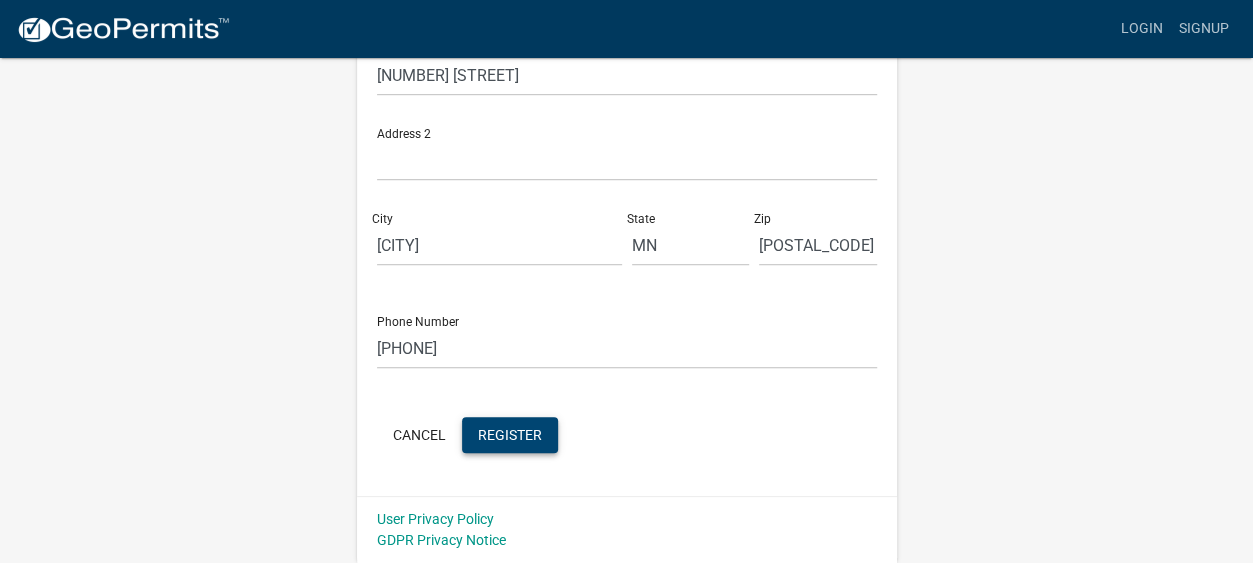 click on "Register" 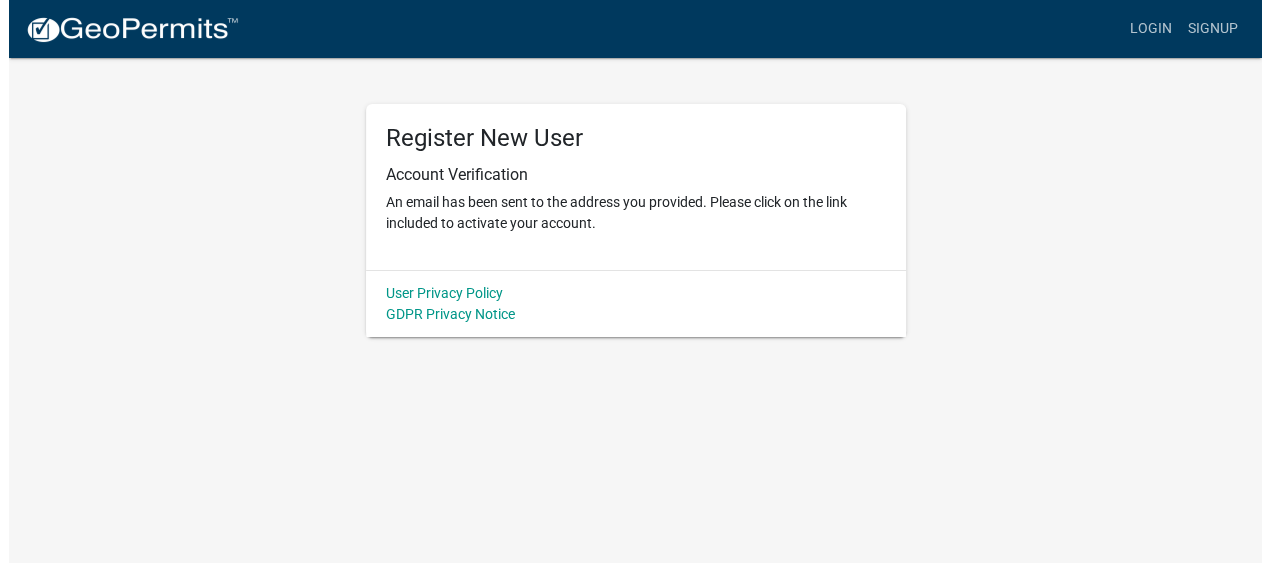 scroll, scrollTop: 0, scrollLeft: 0, axis: both 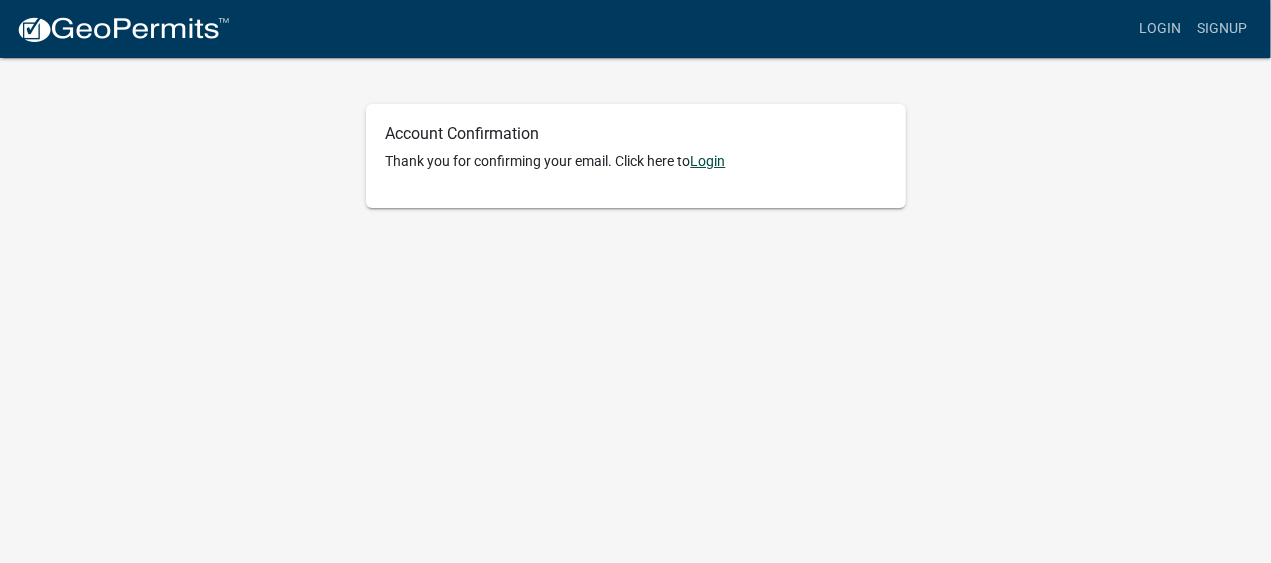click on "Login" 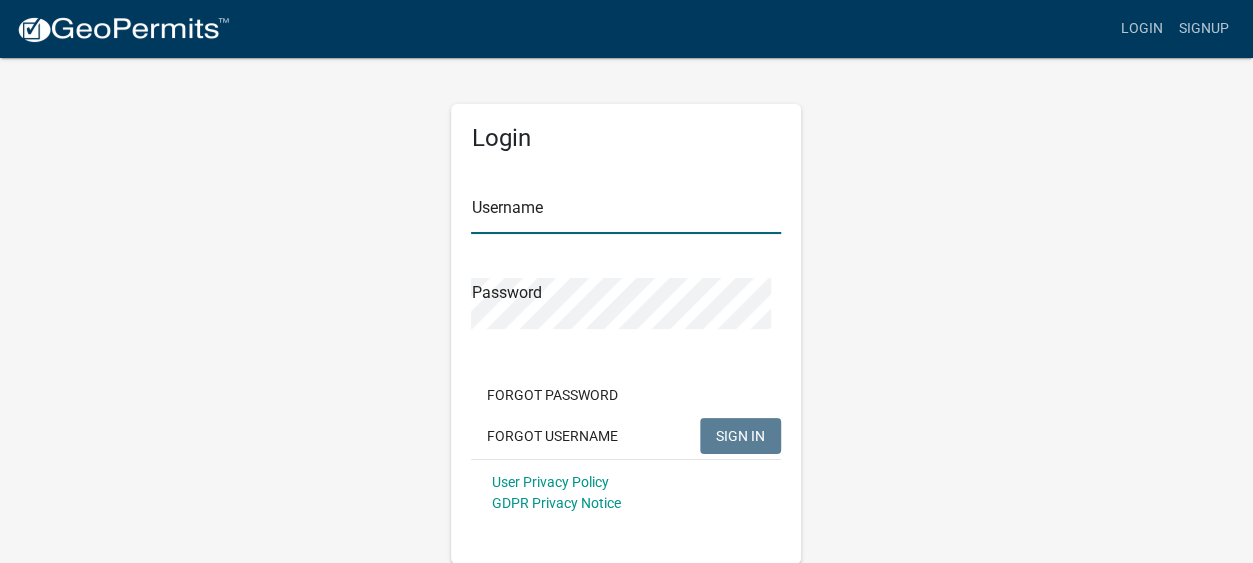type on "kellyroofing" 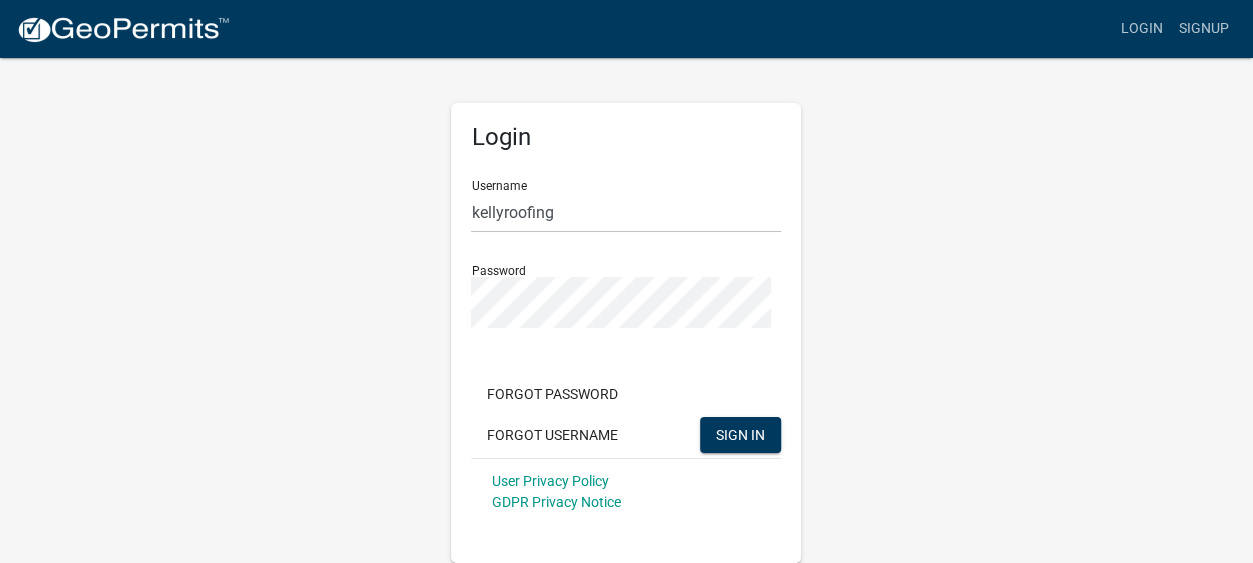 scroll, scrollTop: 114, scrollLeft: 0, axis: vertical 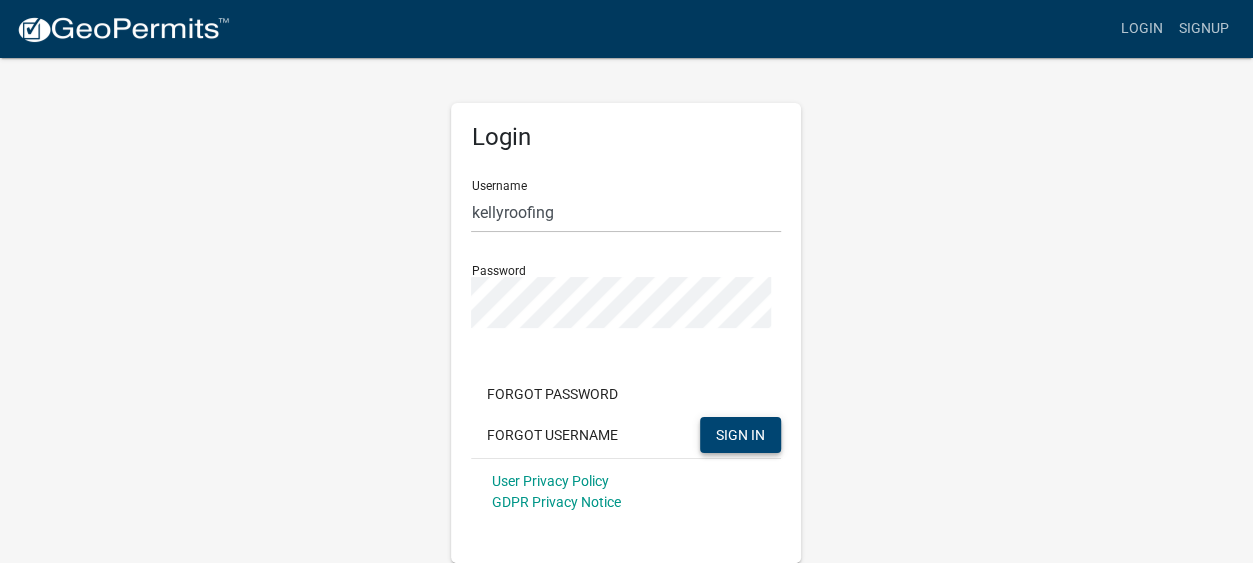 click on "SIGN IN" 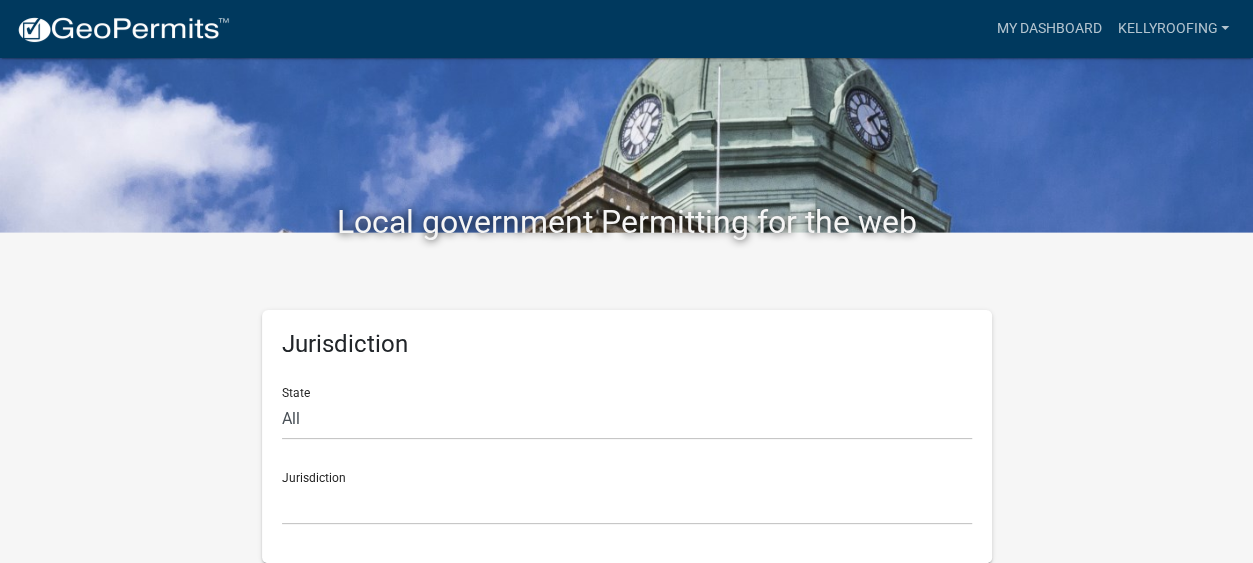 scroll, scrollTop: 78, scrollLeft: 0, axis: vertical 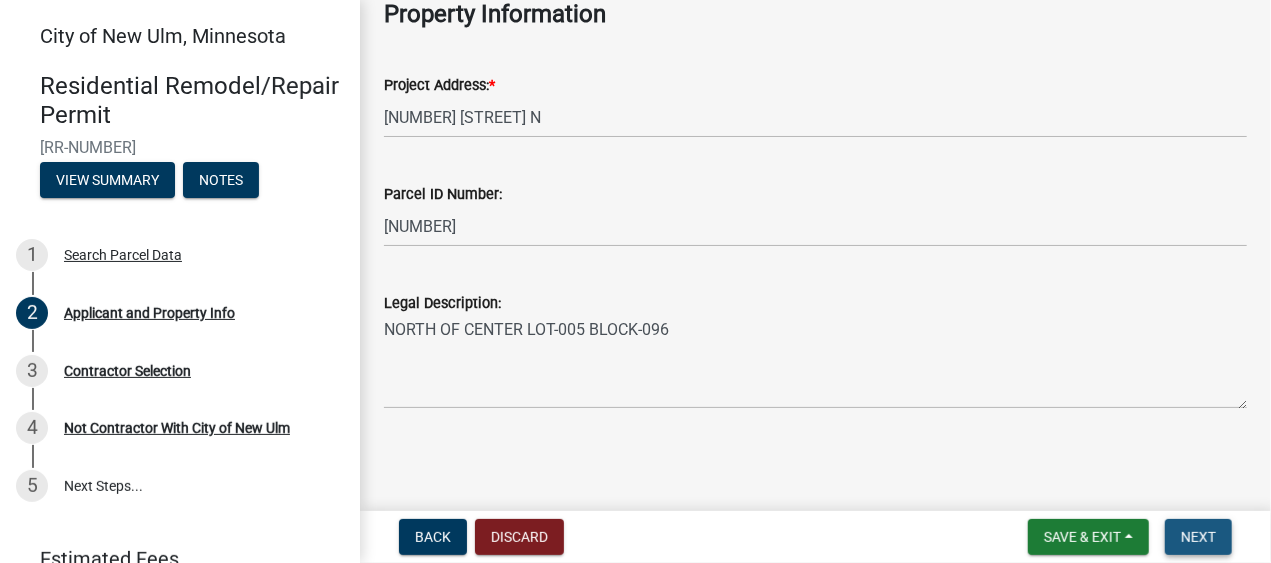click on "Next" at bounding box center (1198, 537) 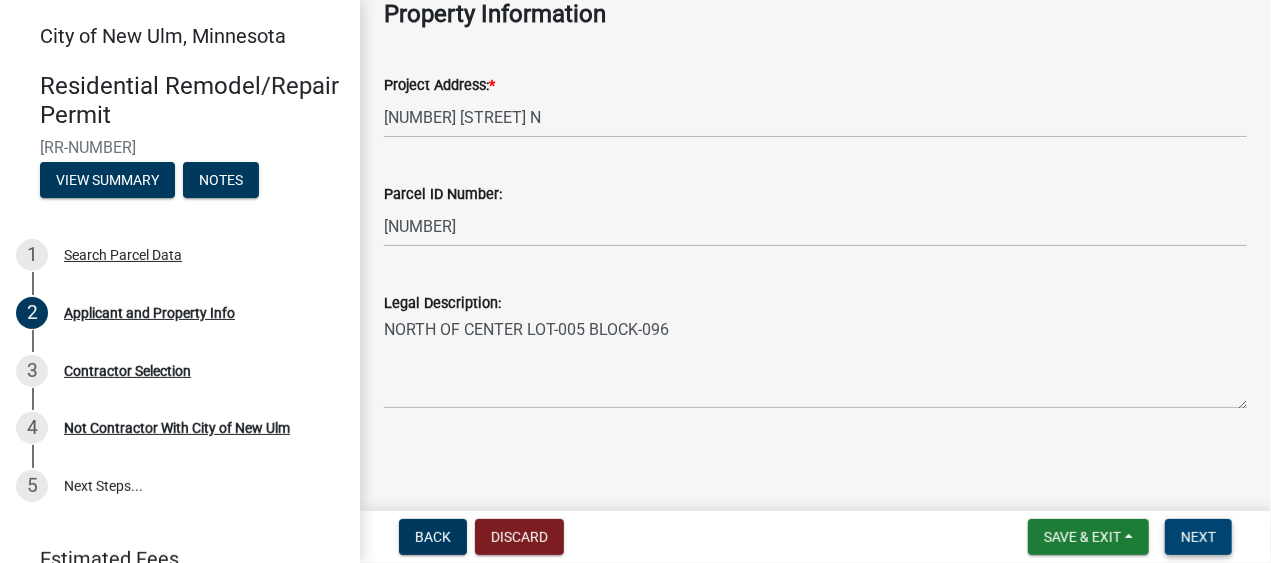 scroll, scrollTop: 918, scrollLeft: 0, axis: vertical 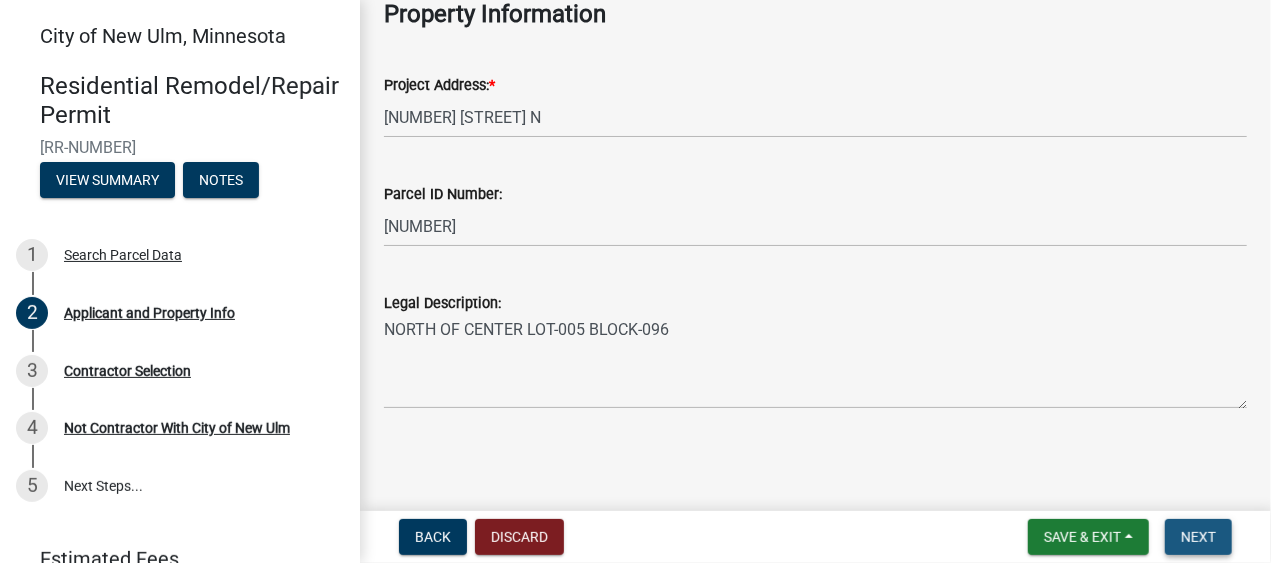 click on "Next" at bounding box center (1198, 537) 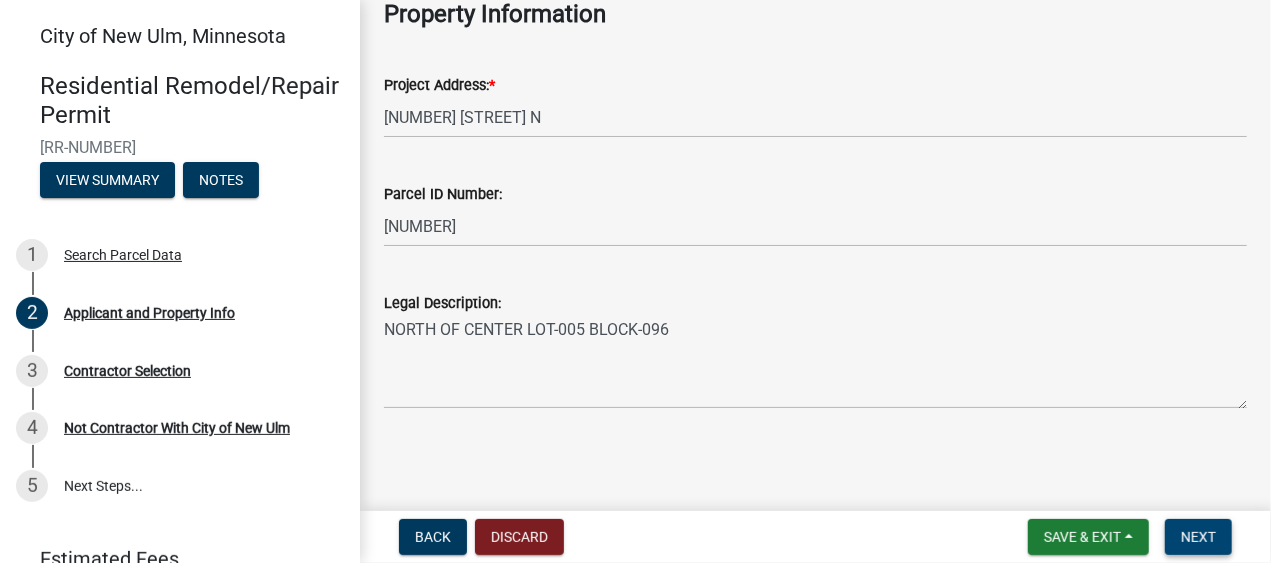 scroll, scrollTop: 125, scrollLeft: 0, axis: vertical 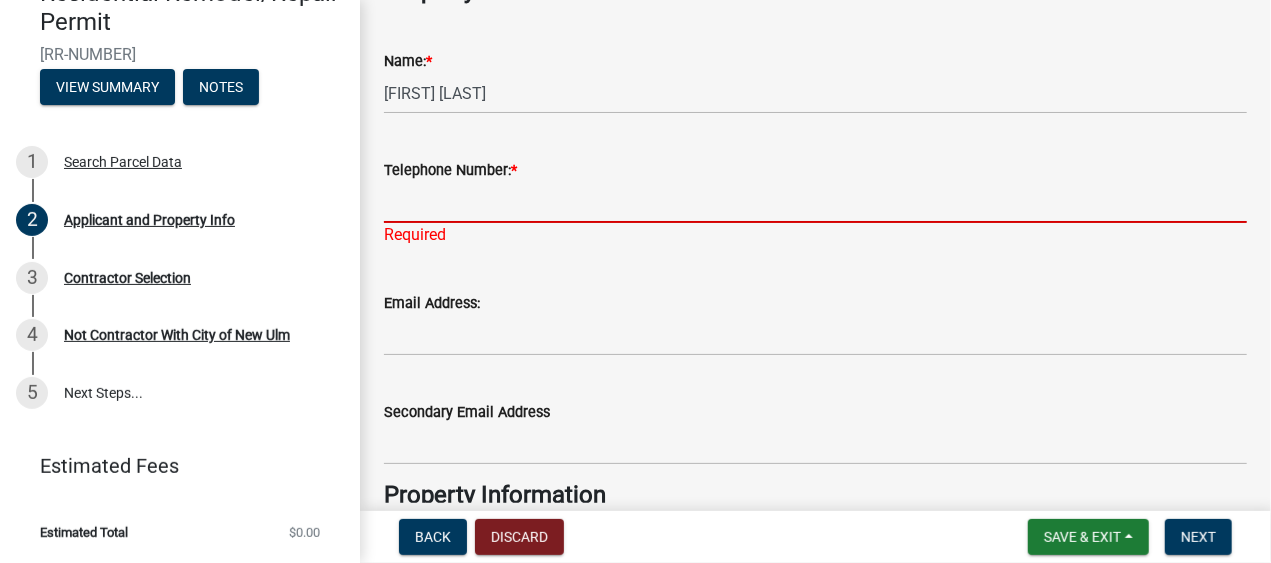 click on "Telephone Number:  *" at bounding box center (815, 202) 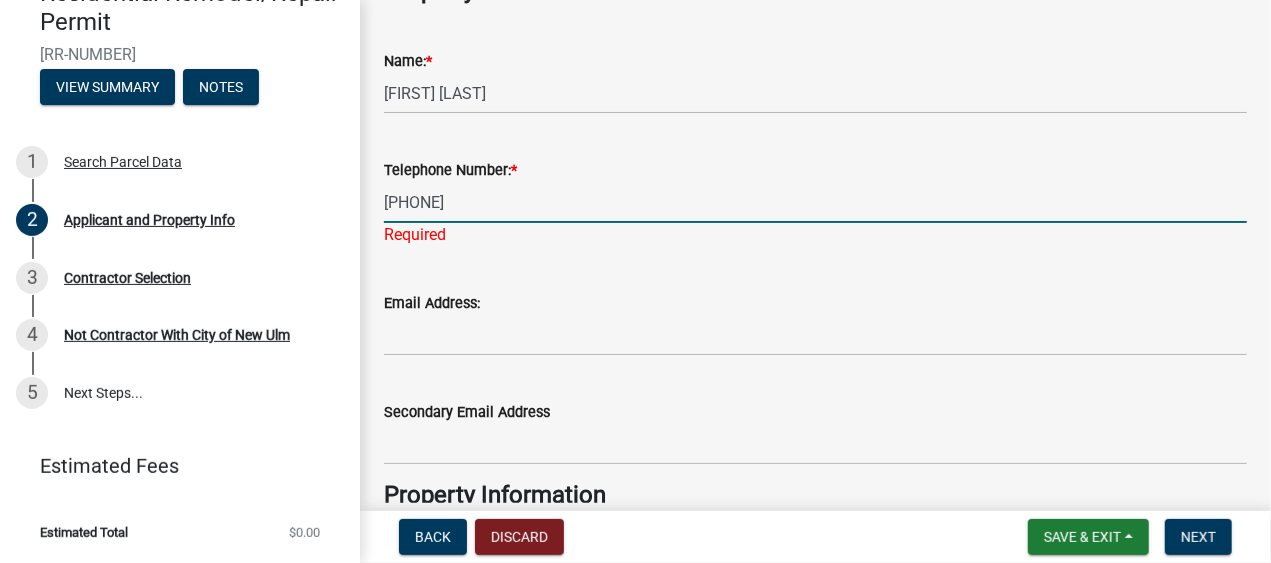 scroll, scrollTop: 294, scrollLeft: 0, axis: vertical 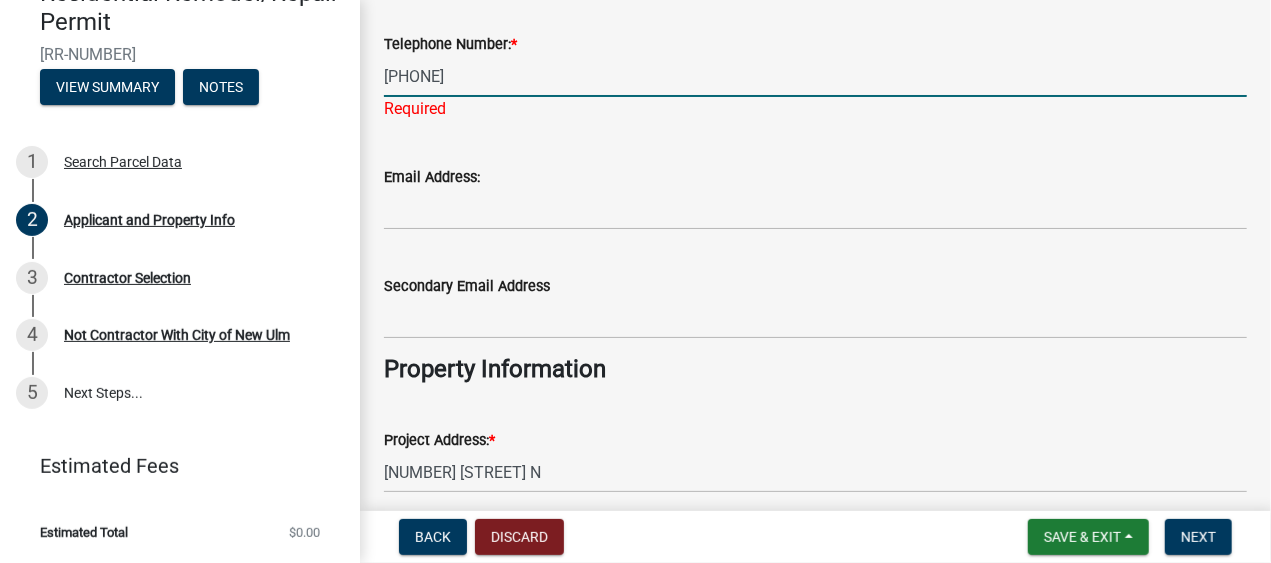 type on "[PHONE]" 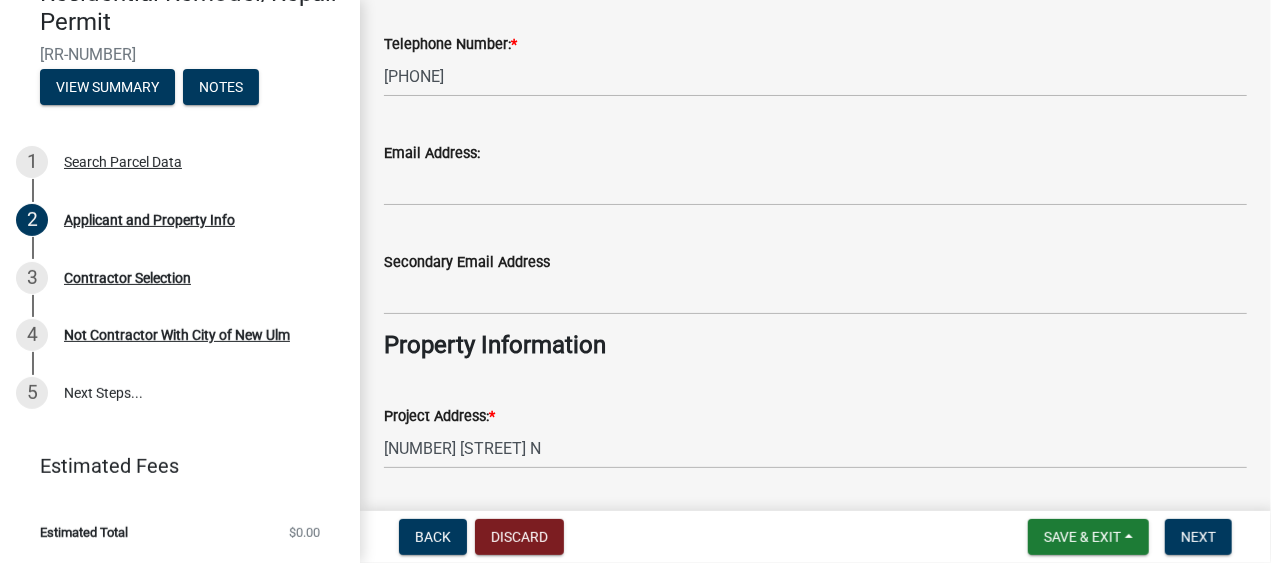 click on "Email Address:" 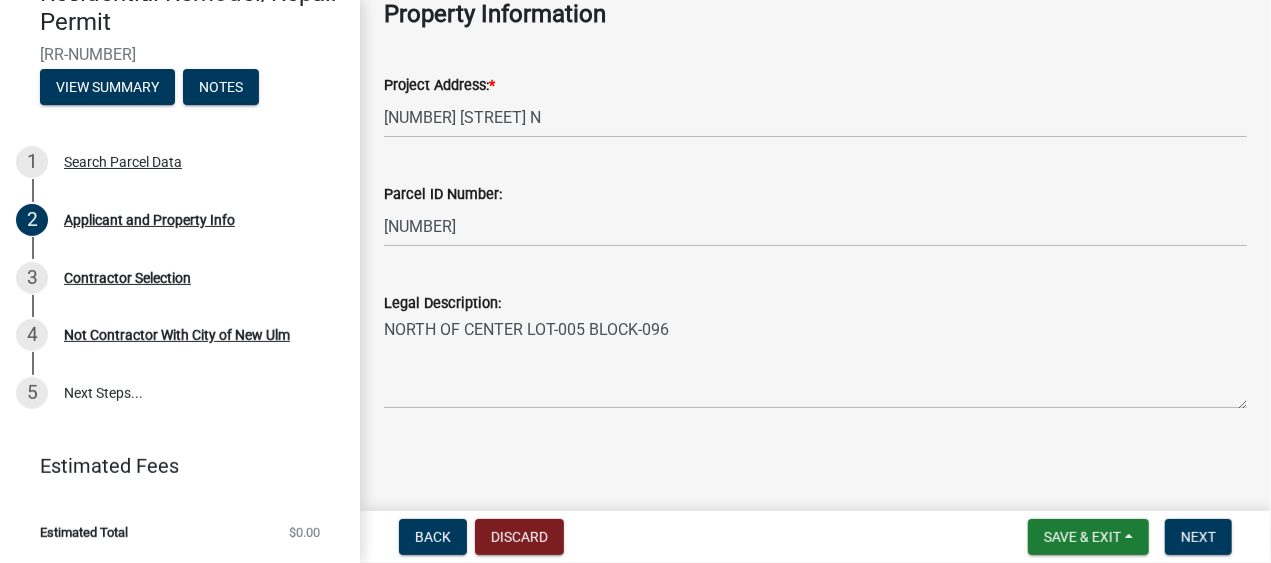 scroll, scrollTop: 794, scrollLeft: 0, axis: vertical 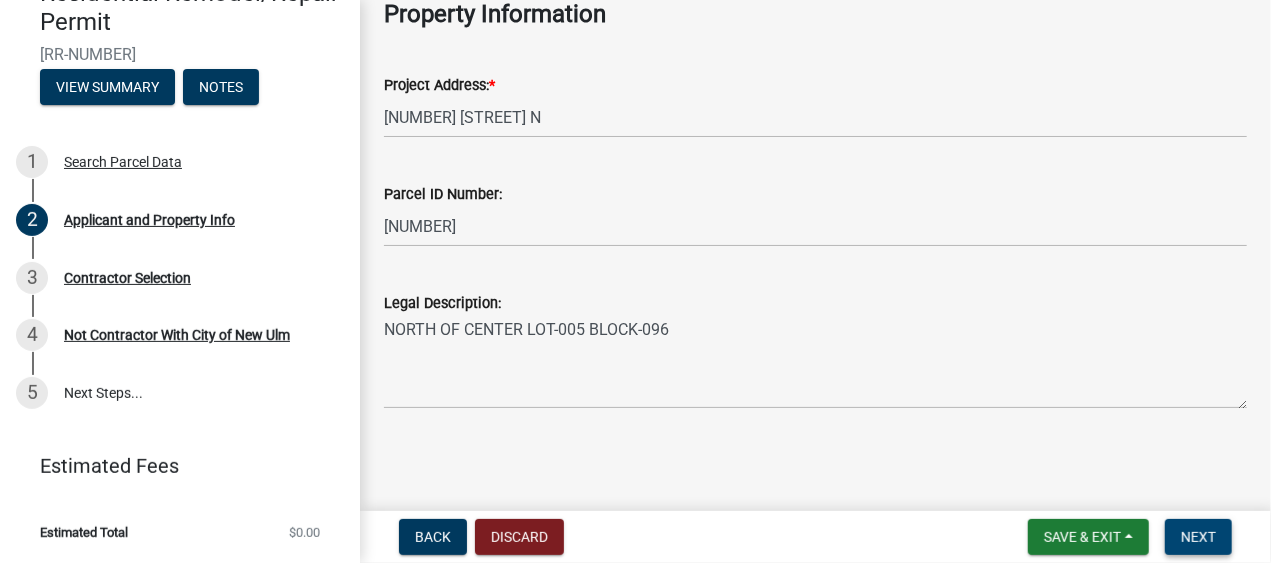 click on "Next" at bounding box center (1198, 537) 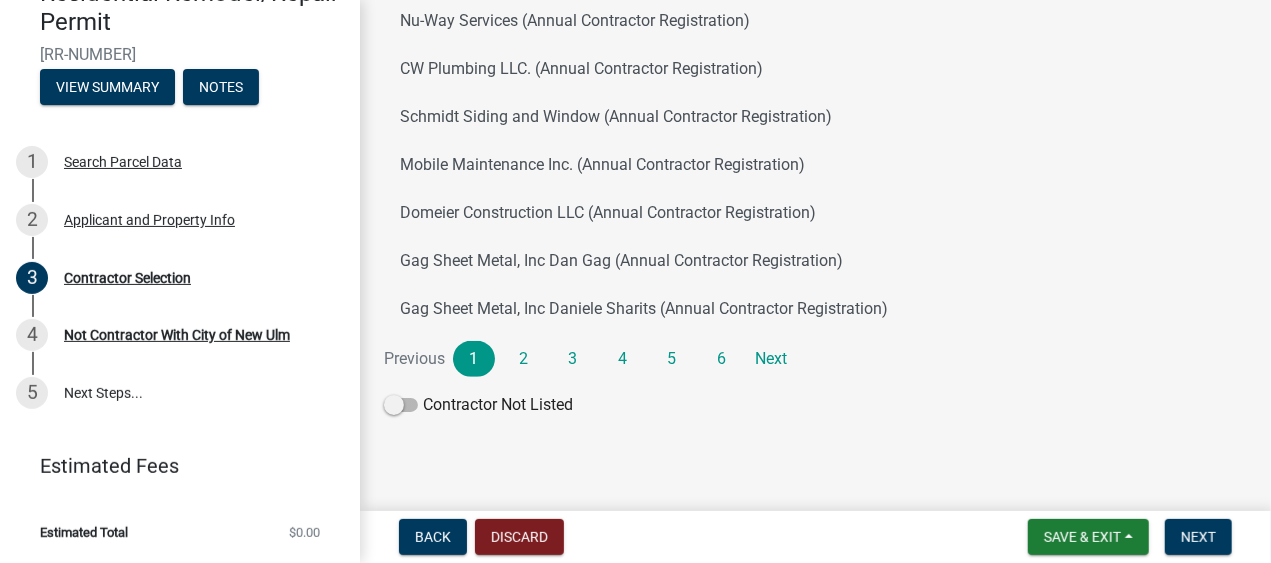 scroll, scrollTop: 620, scrollLeft: 0, axis: vertical 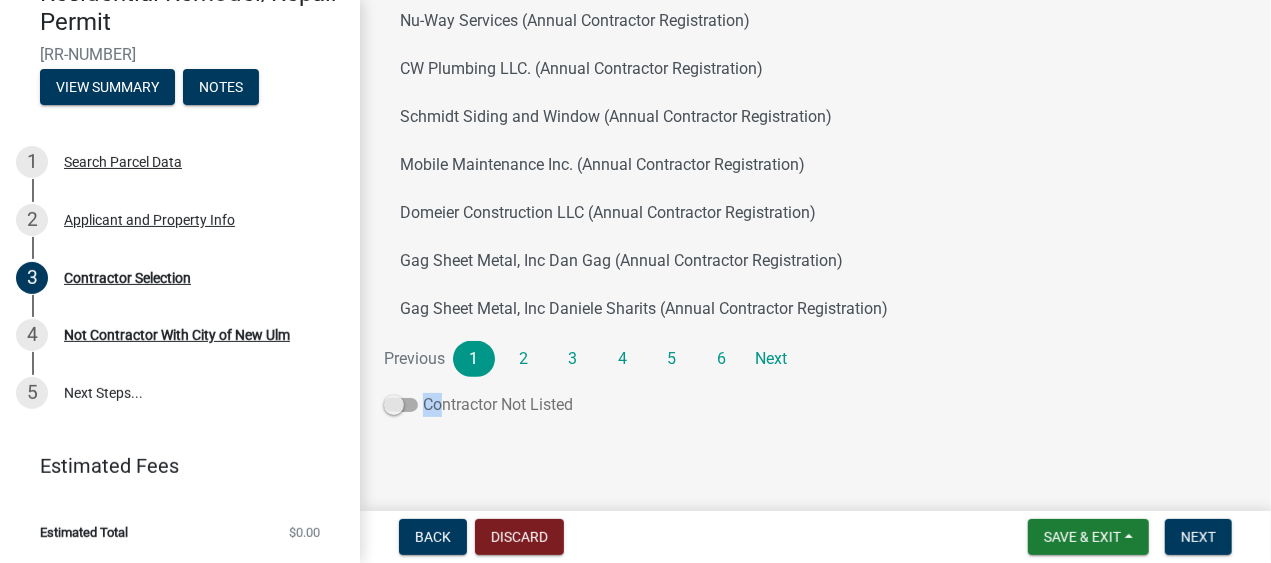 drag, startPoint x: 400, startPoint y: 397, endPoint x: 454, endPoint y: 395, distance: 54.037025 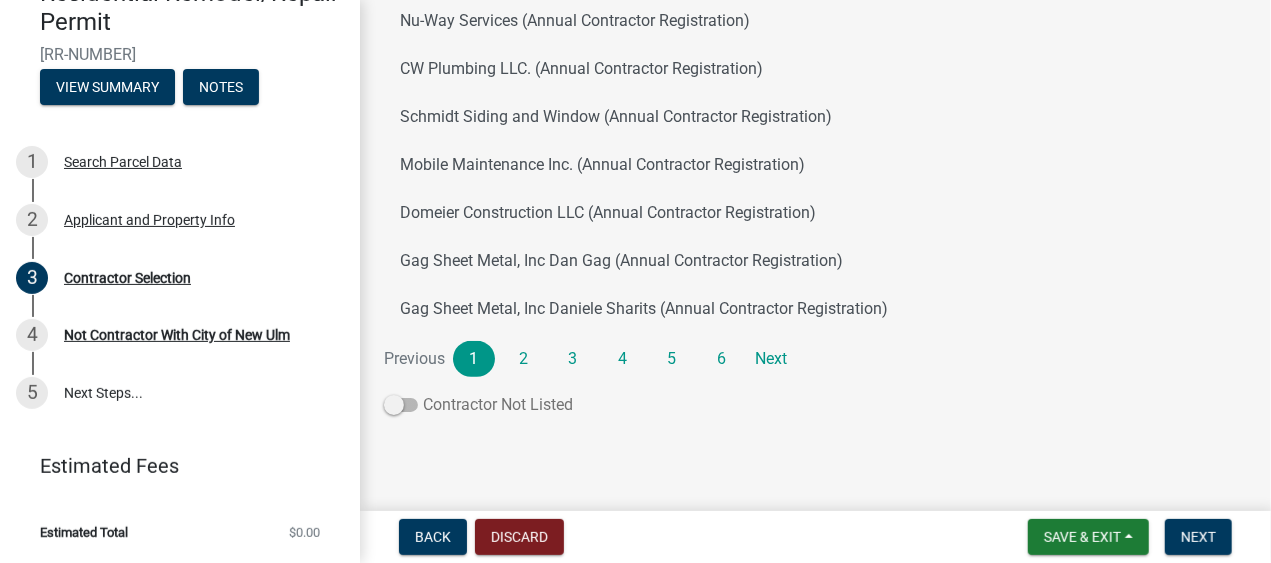 click 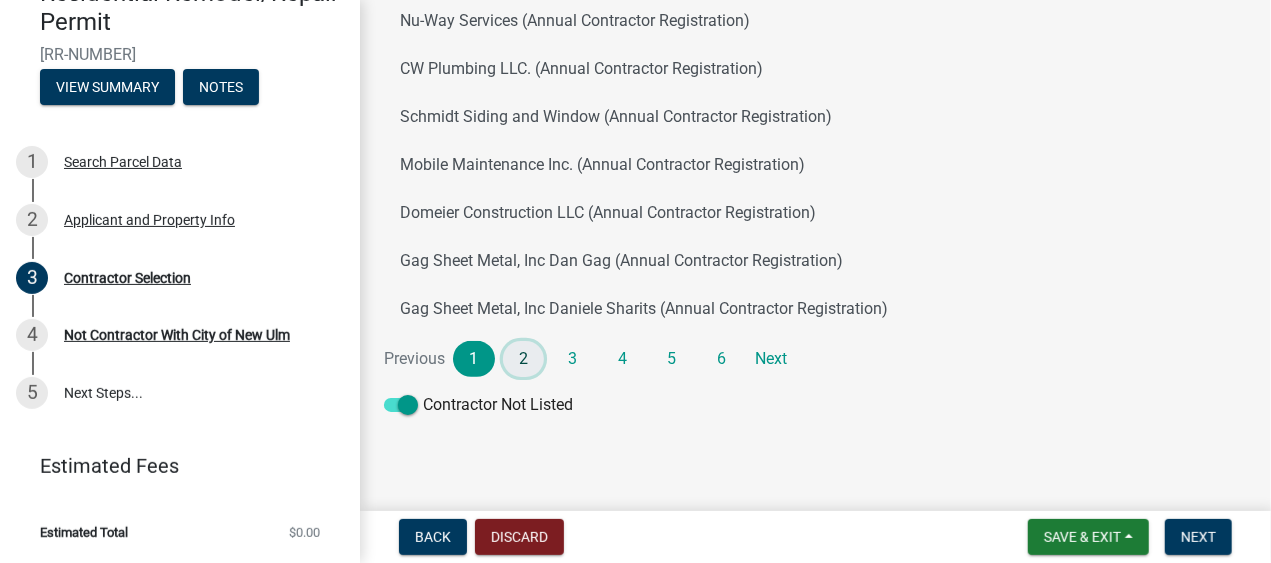 click on "2" 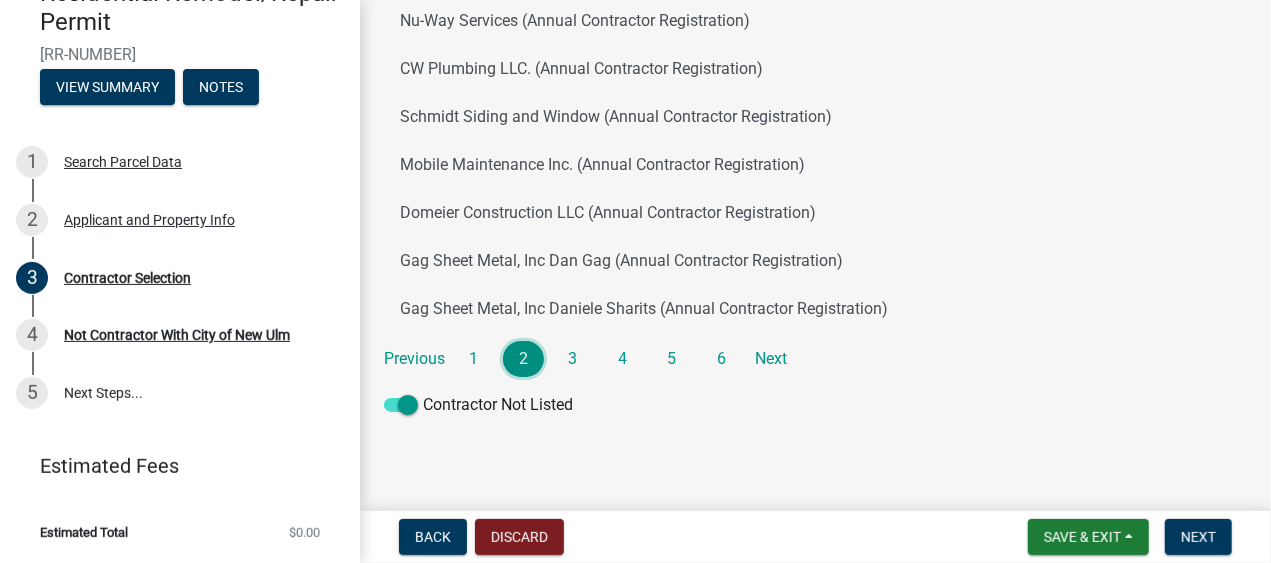 scroll, scrollTop: 620, scrollLeft: 0, axis: vertical 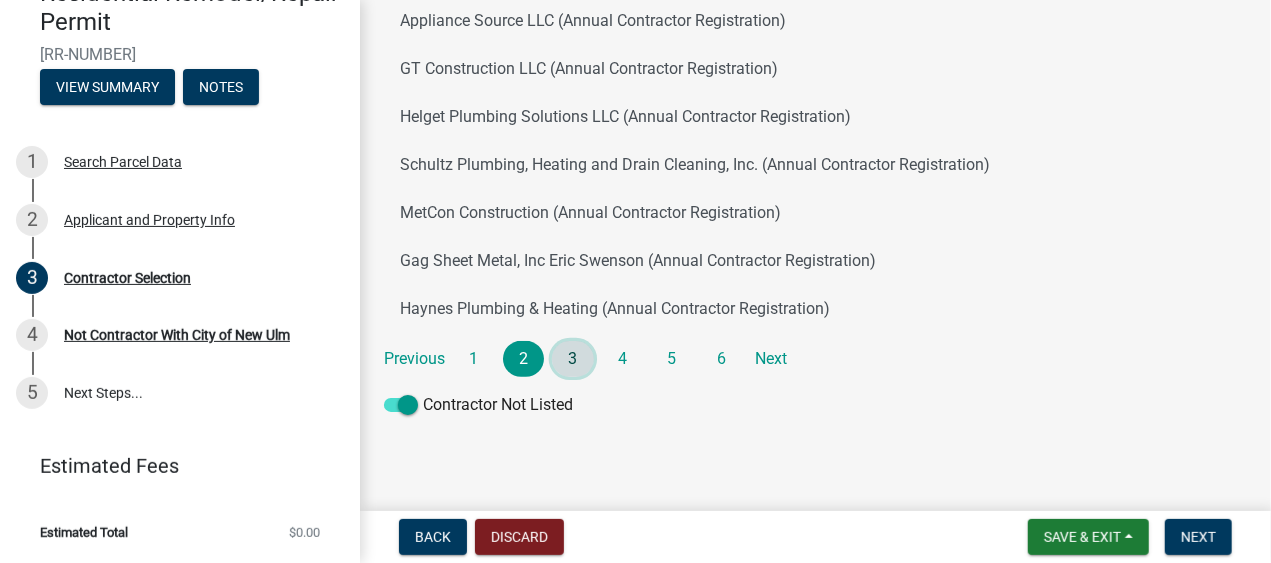 click on "3" 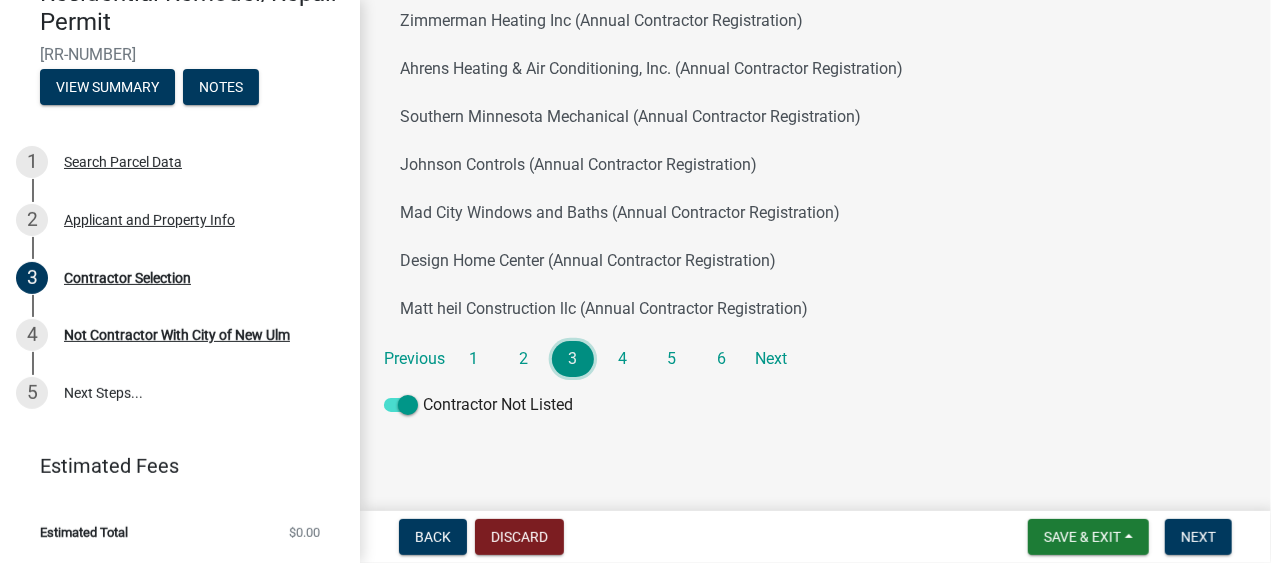 scroll, scrollTop: 620, scrollLeft: 0, axis: vertical 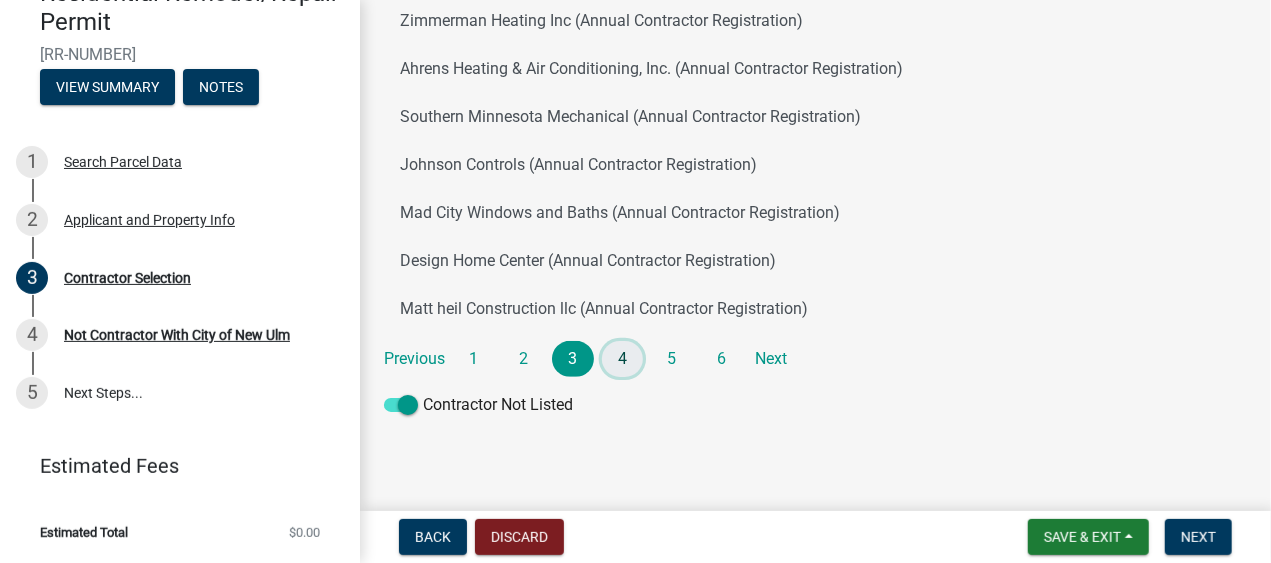 click on "4" 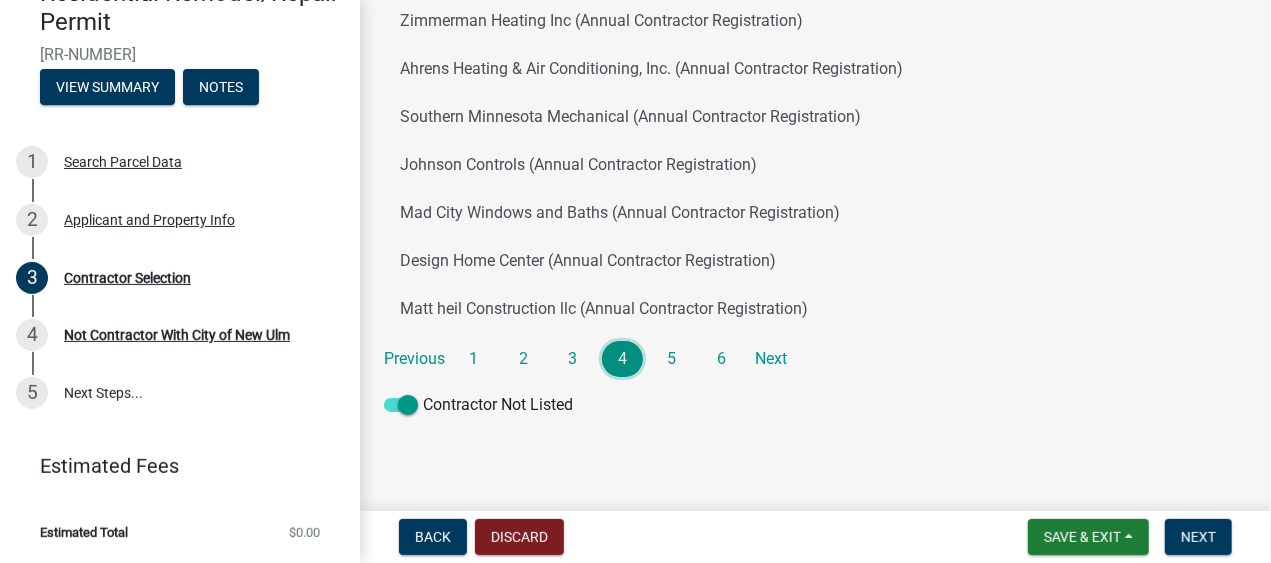scroll, scrollTop: 620, scrollLeft: 0, axis: vertical 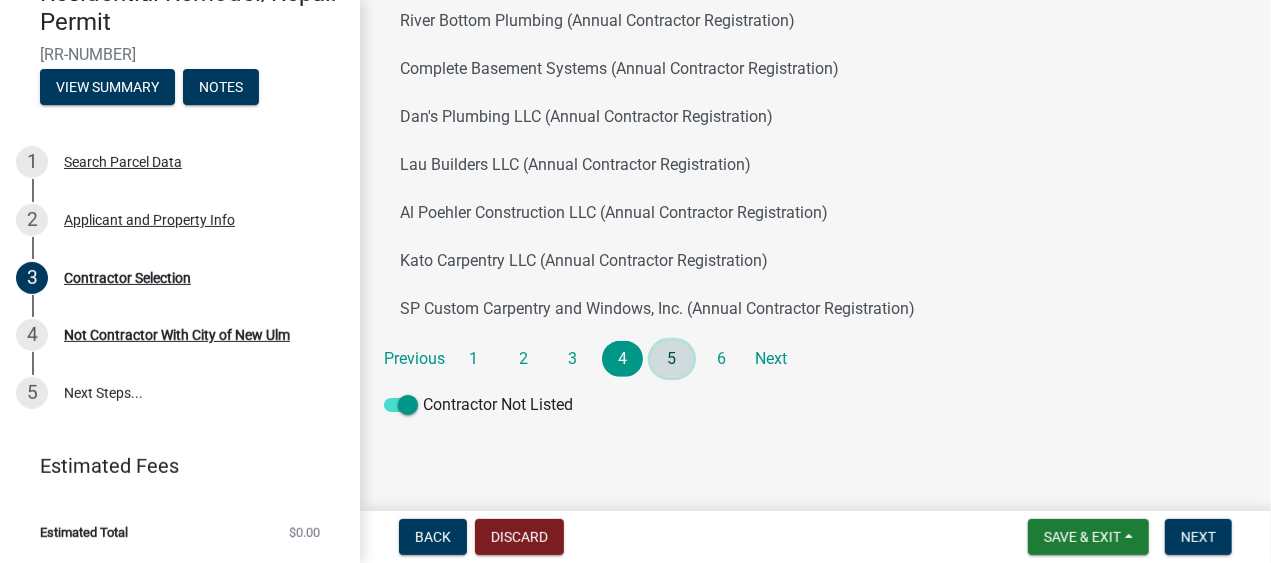 click on "5" 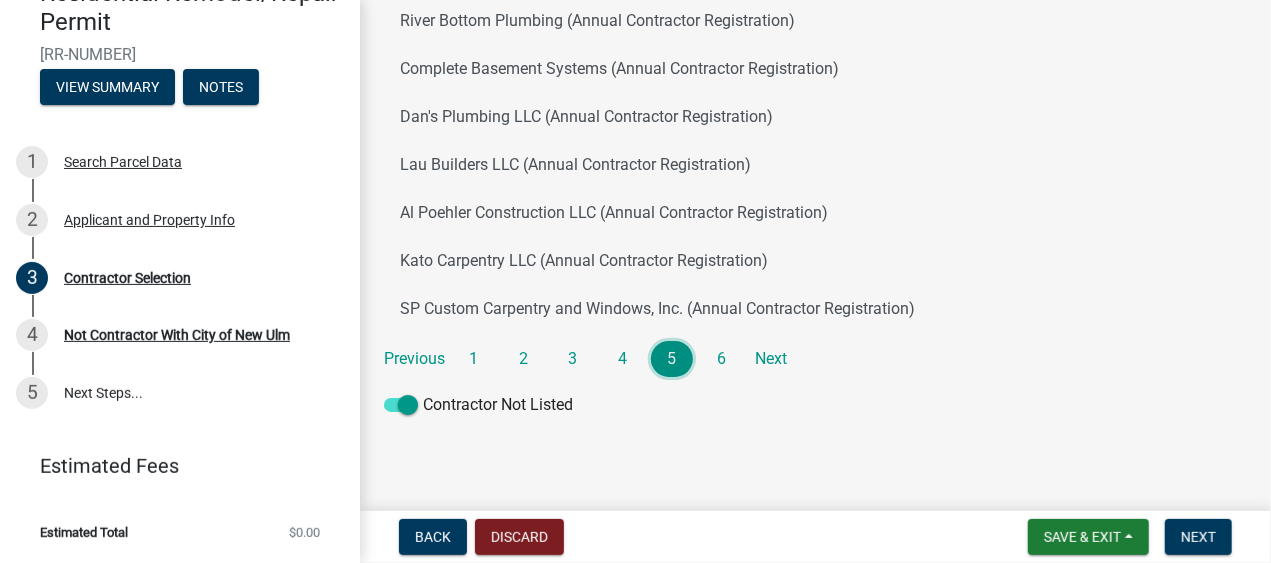 scroll, scrollTop: 620, scrollLeft: 0, axis: vertical 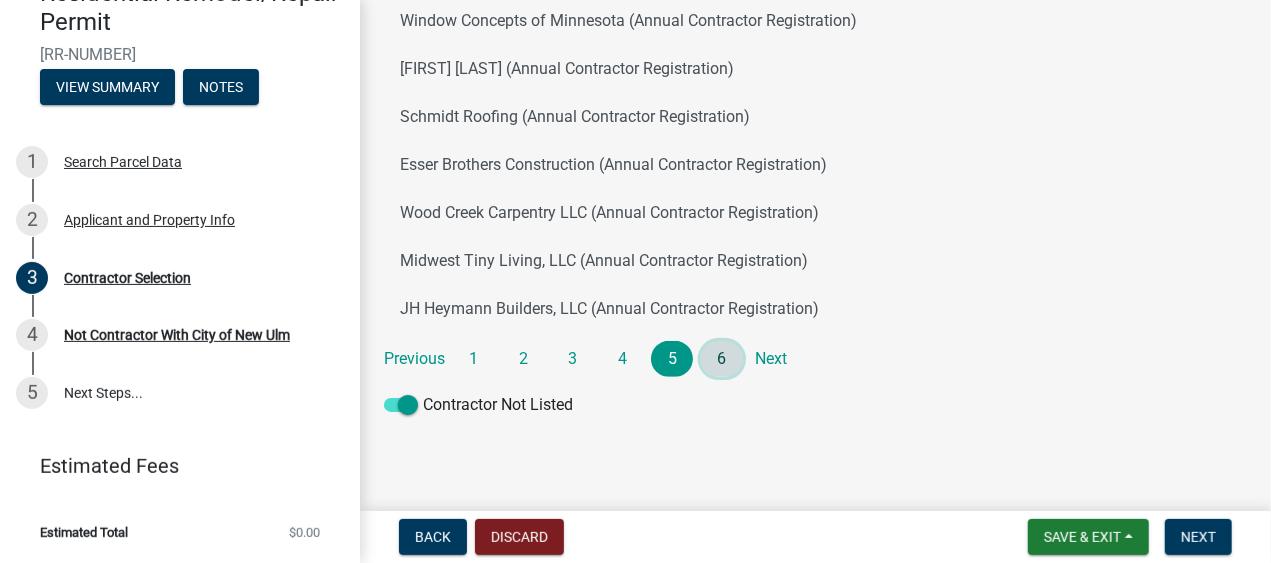 click on "6" 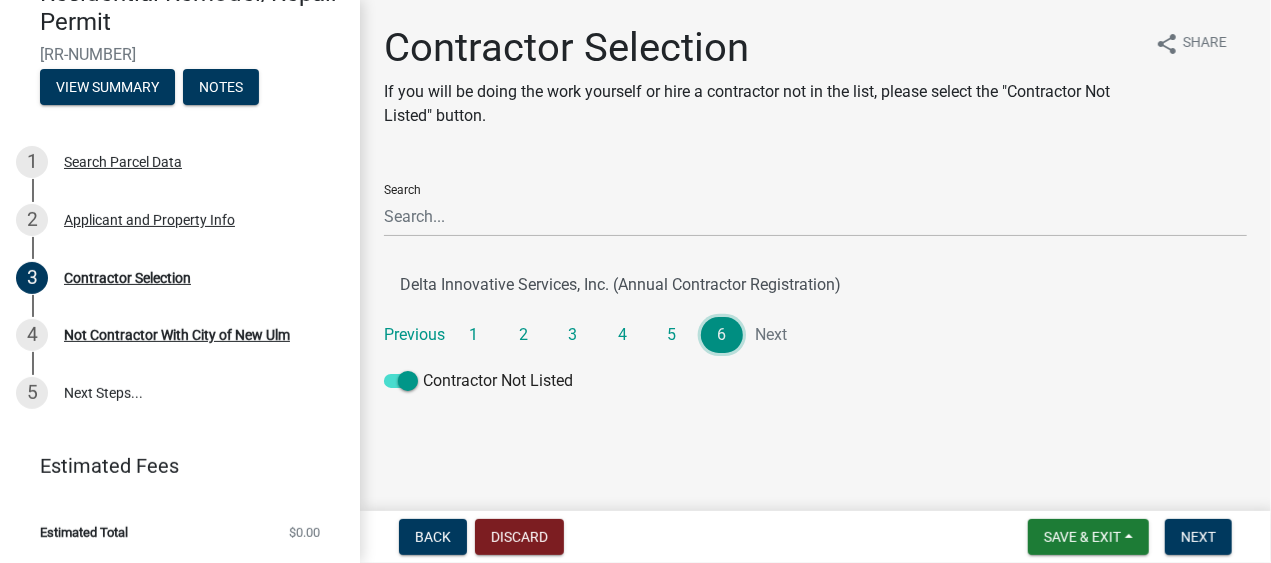 scroll, scrollTop: 80, scrollLeft: 0, axis: vertical 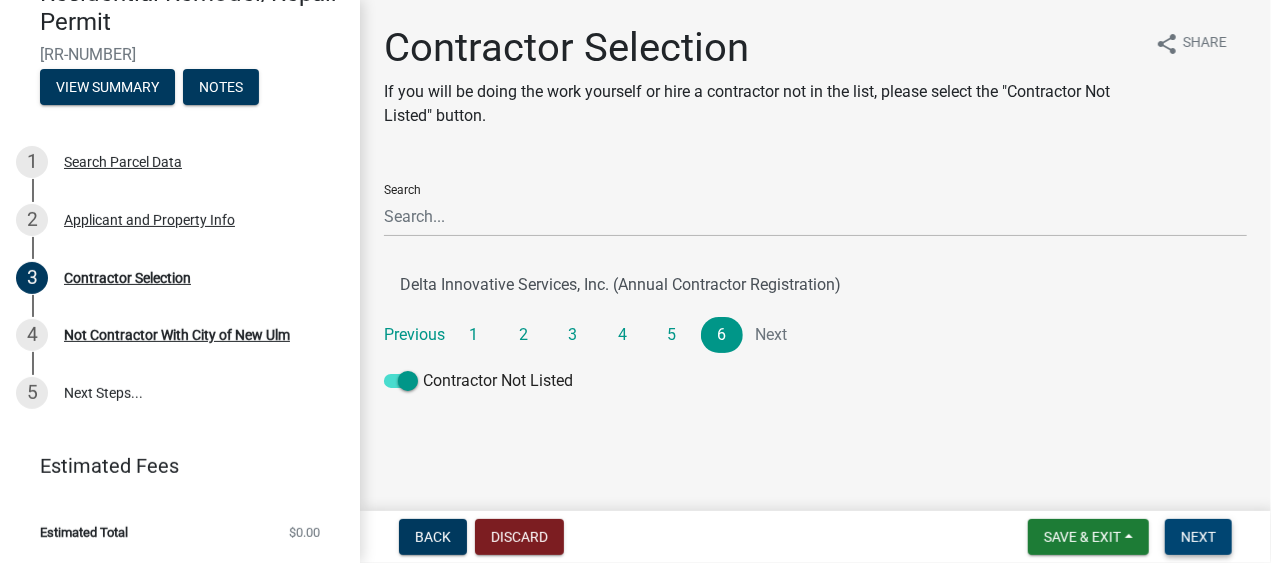 click on "Next" at bounding box center [1198, 537] 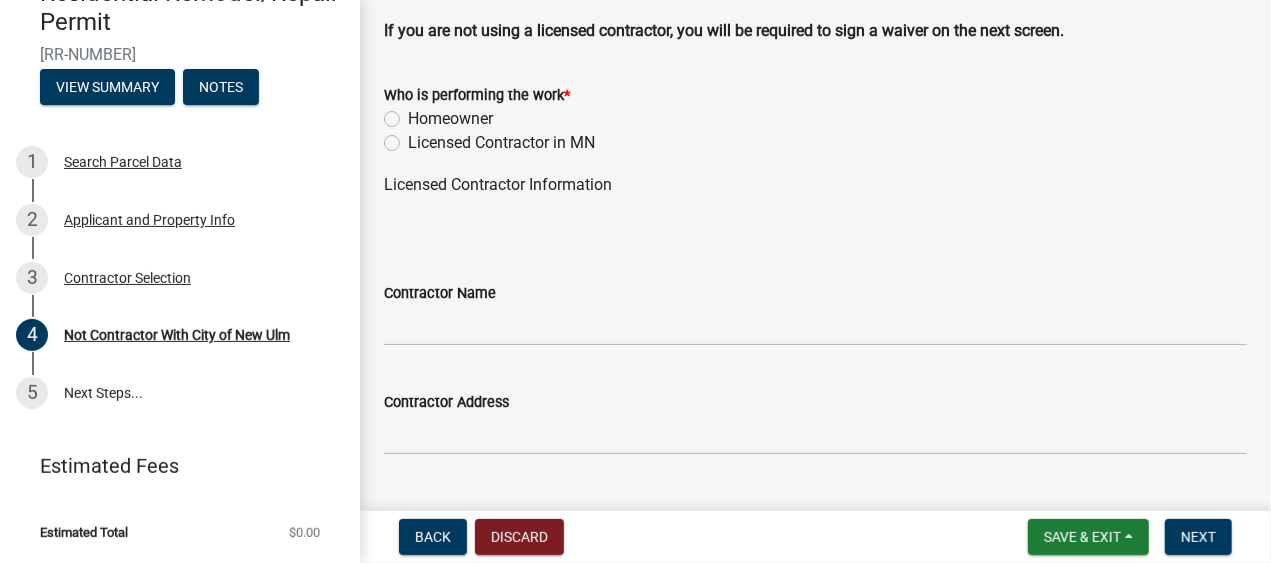 scroll, scrollTop: 125, scrollLeft: 0, axis: vertical 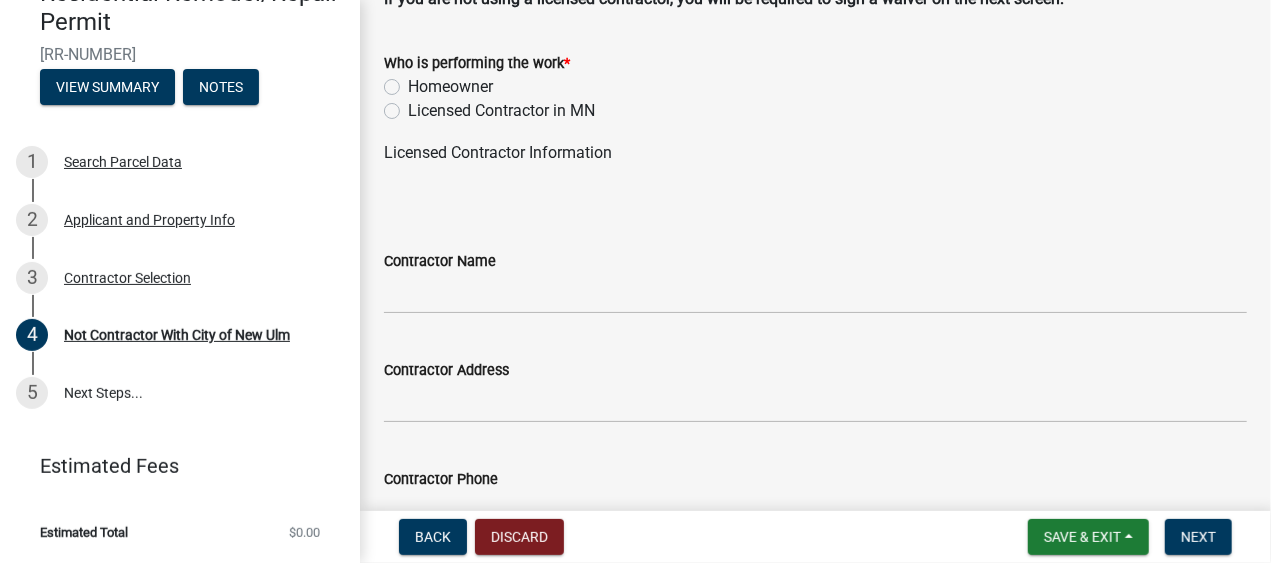 click on "Licensed Contractor in MN" 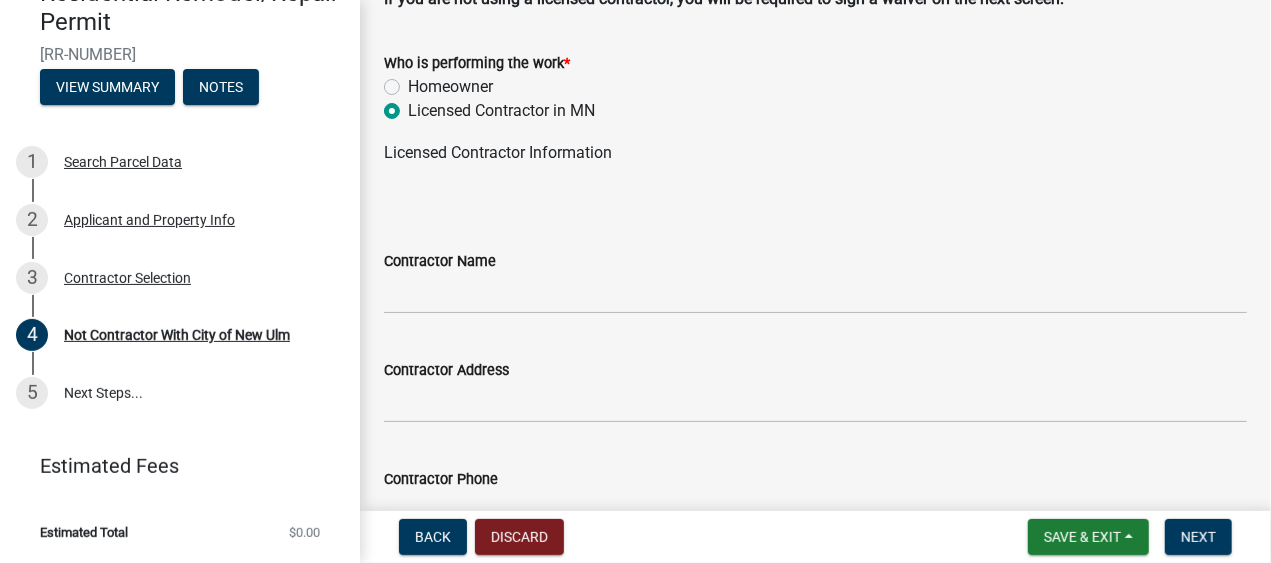 radio on "true" 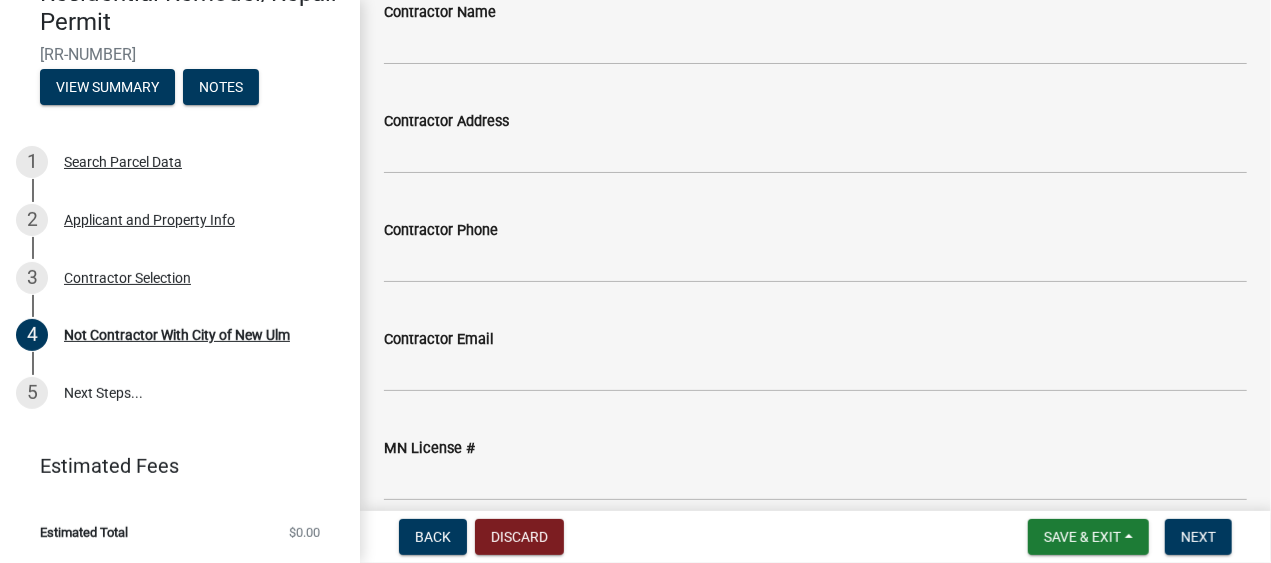 scroll, scrollTop: 375, scrollLeft: 0, axis: vertical 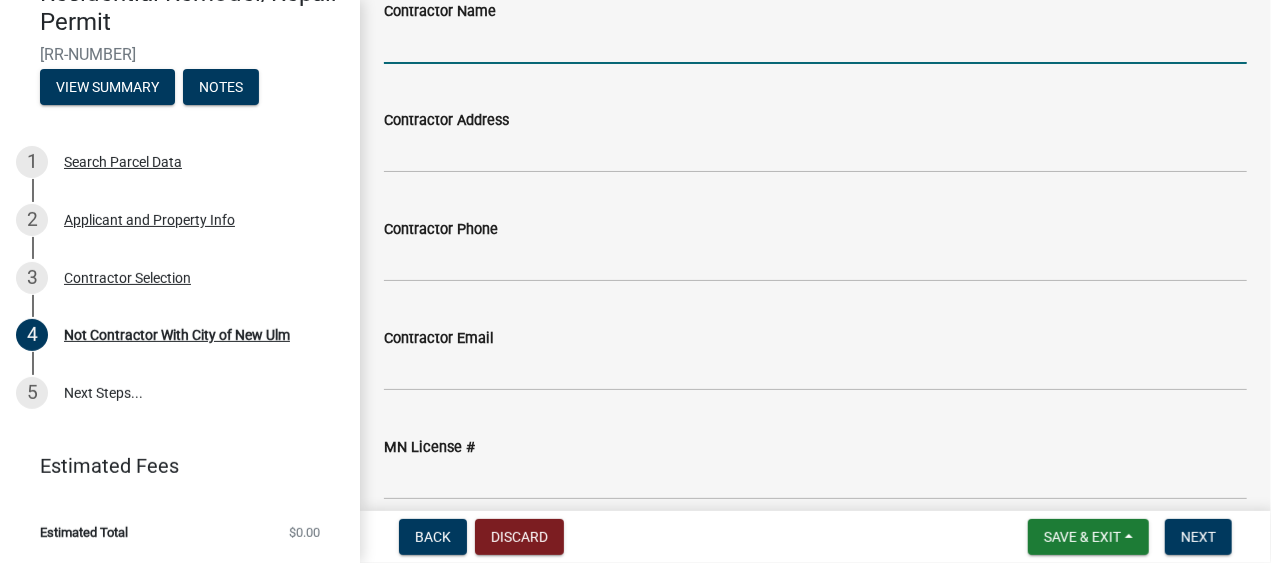 click on "Contractor Name" at bounding box center [815, 43] 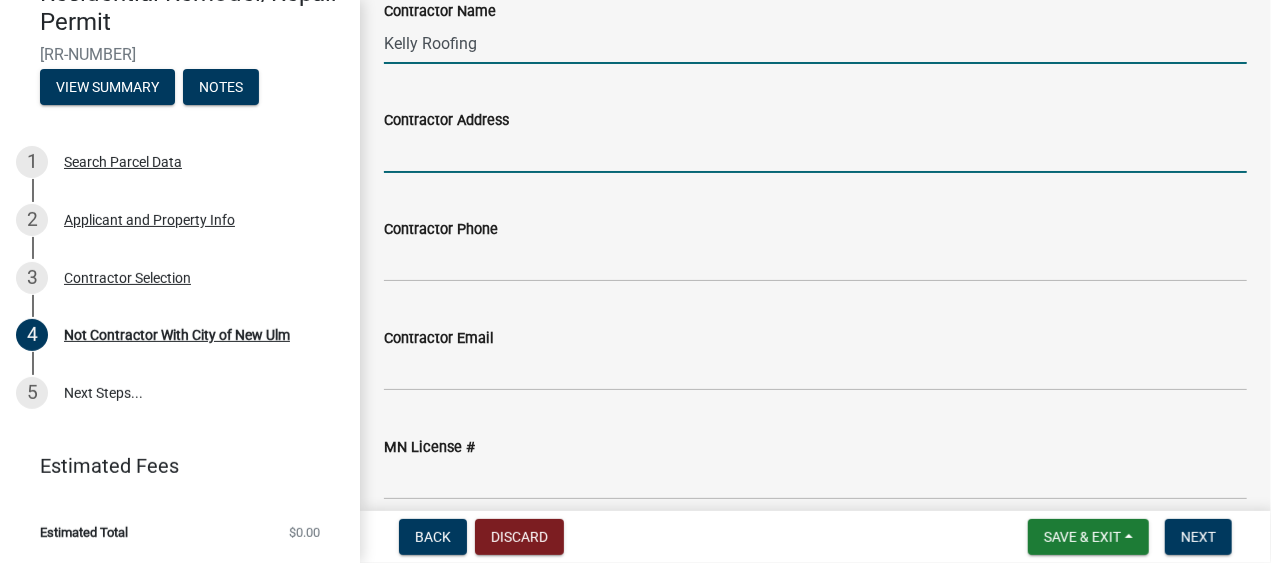 type on "[NUMBER] [STREET] [STATE]" 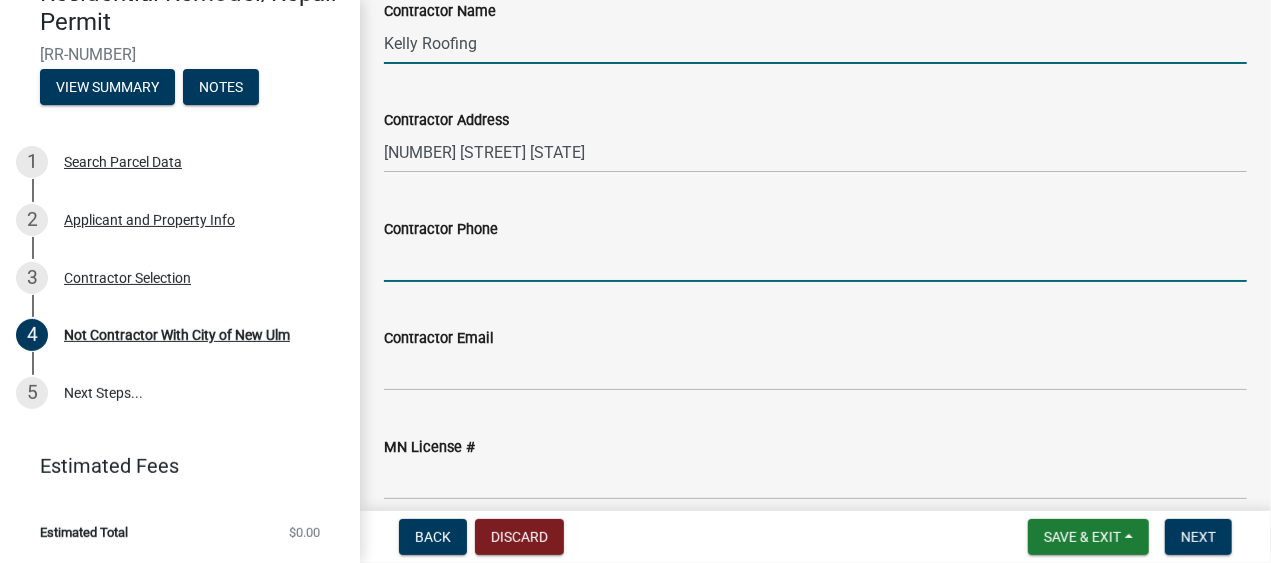 type on "[PHONE]" 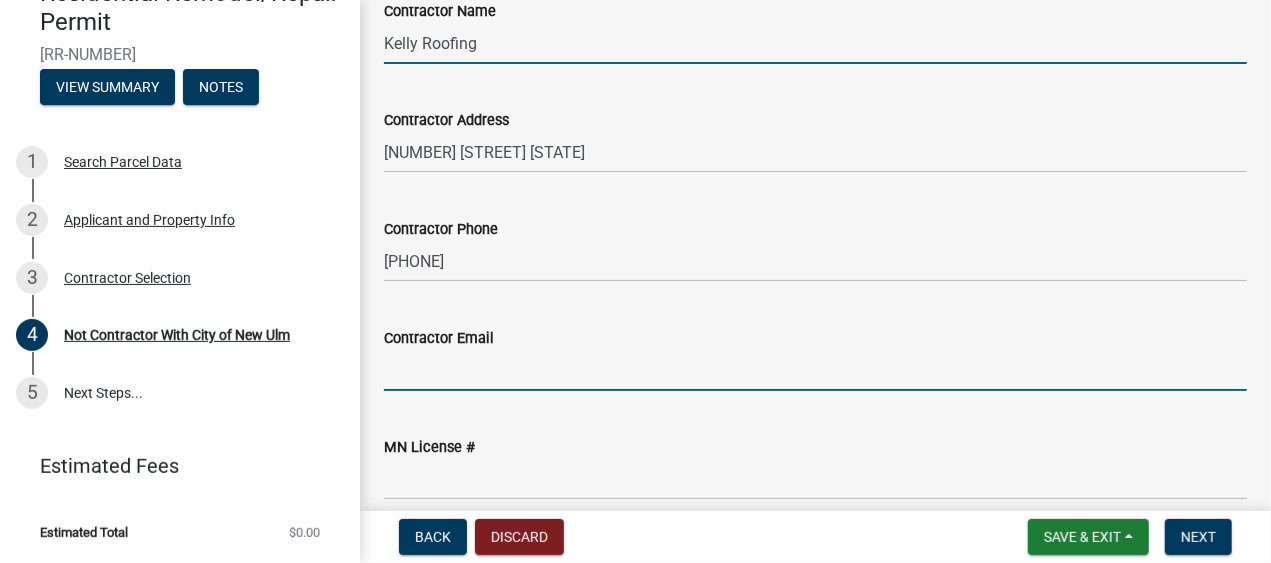 type on "[EMAIL]" 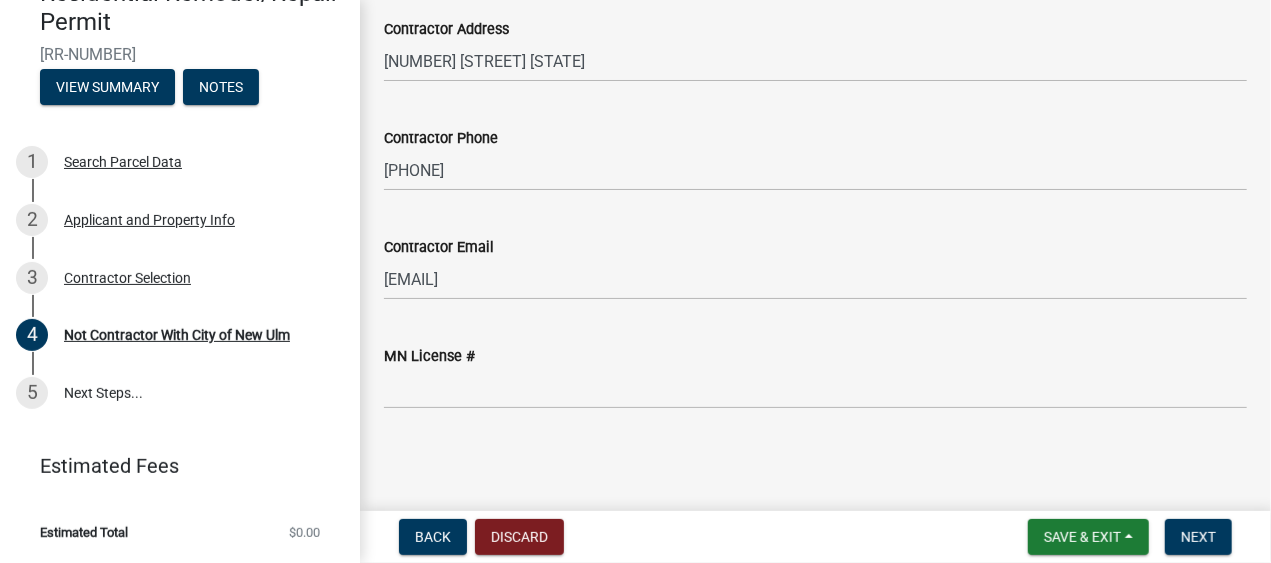 scroll, scrollTop: 750, scrollLeft: 0, axis: vertical 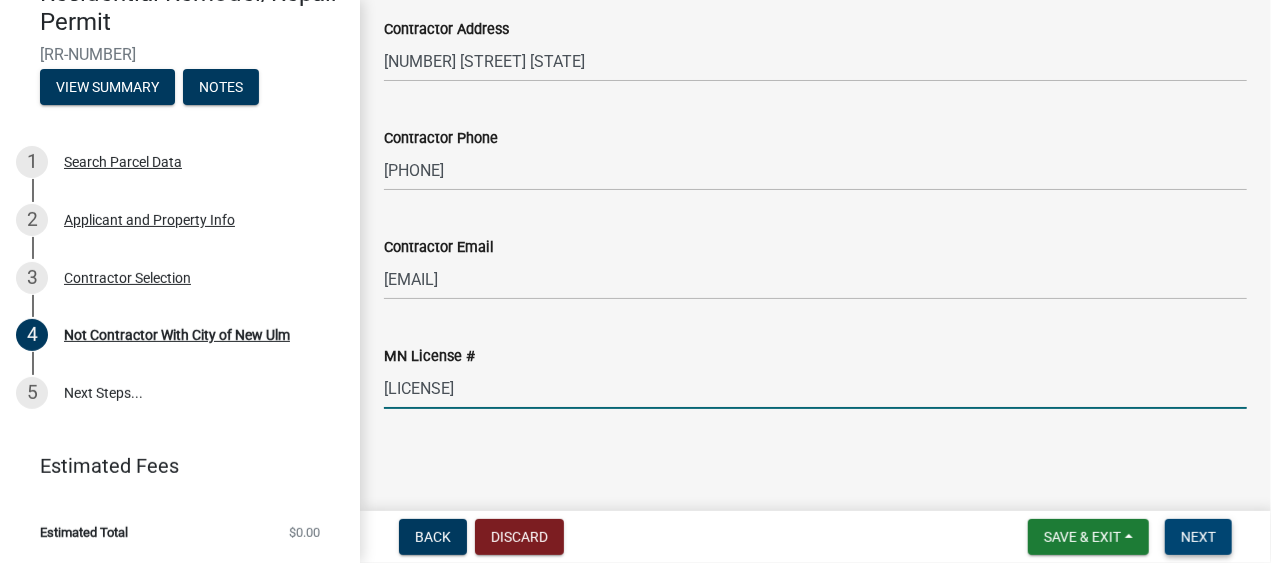 type on "[LICENSE]" 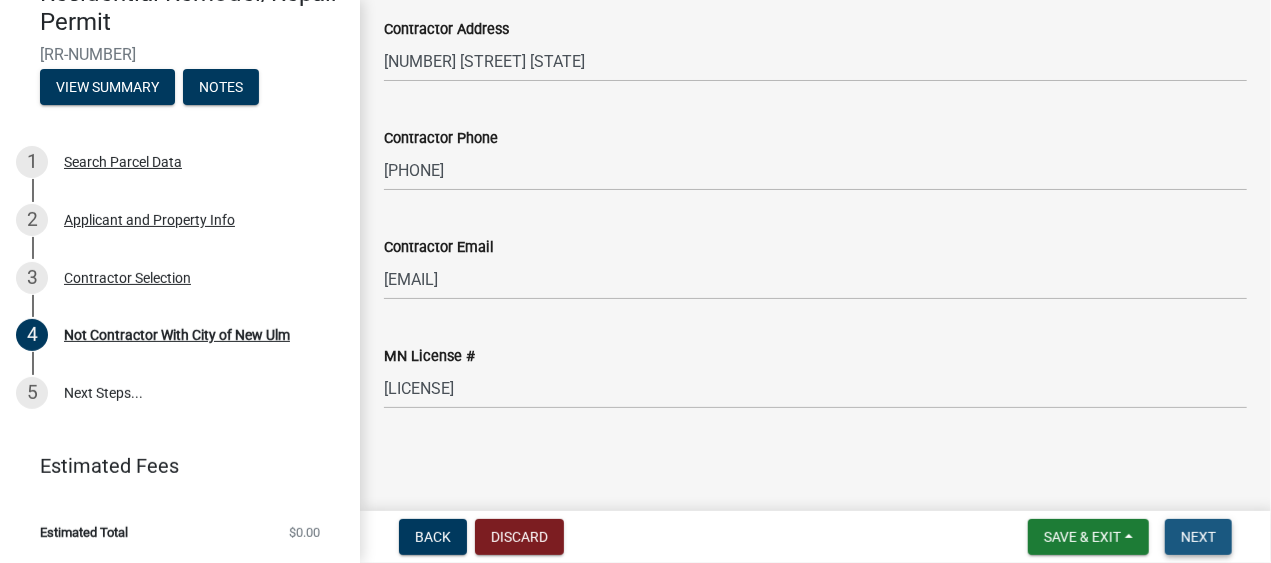 click on "Next" at bounding box center (1198, 537) 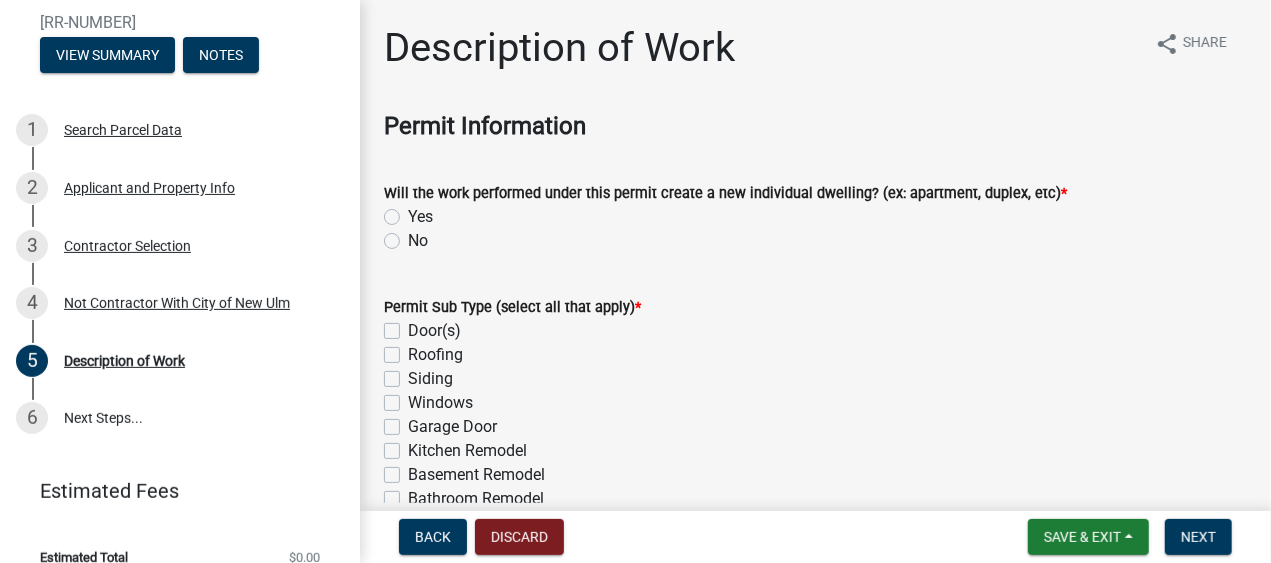 click on "No" 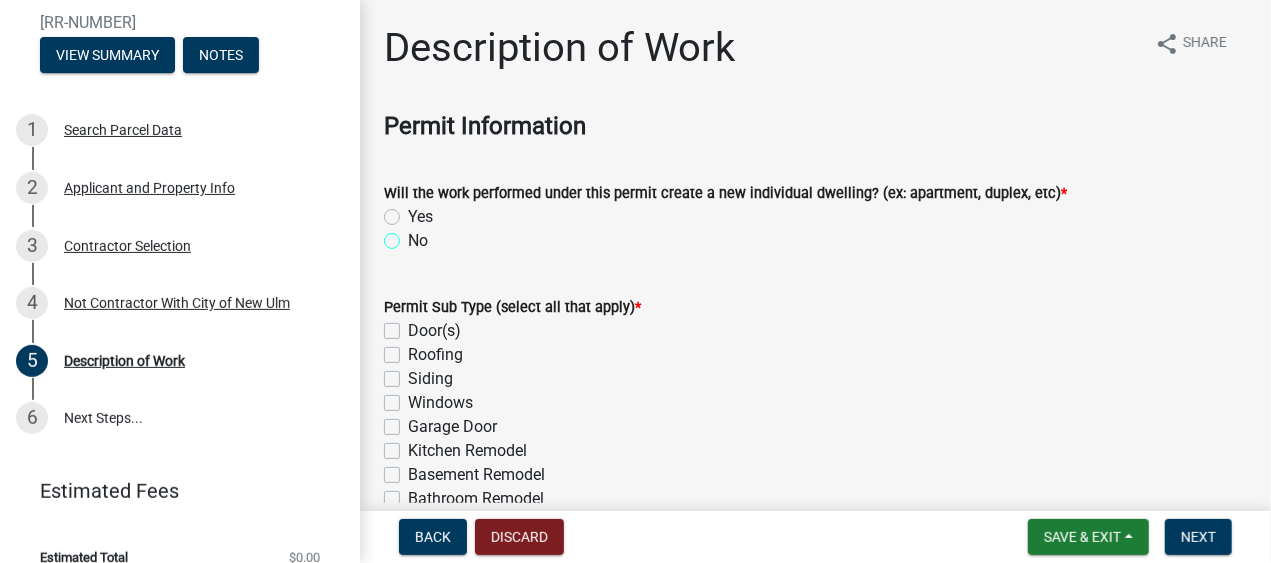 click on "No" at bounding box center [414, 235] 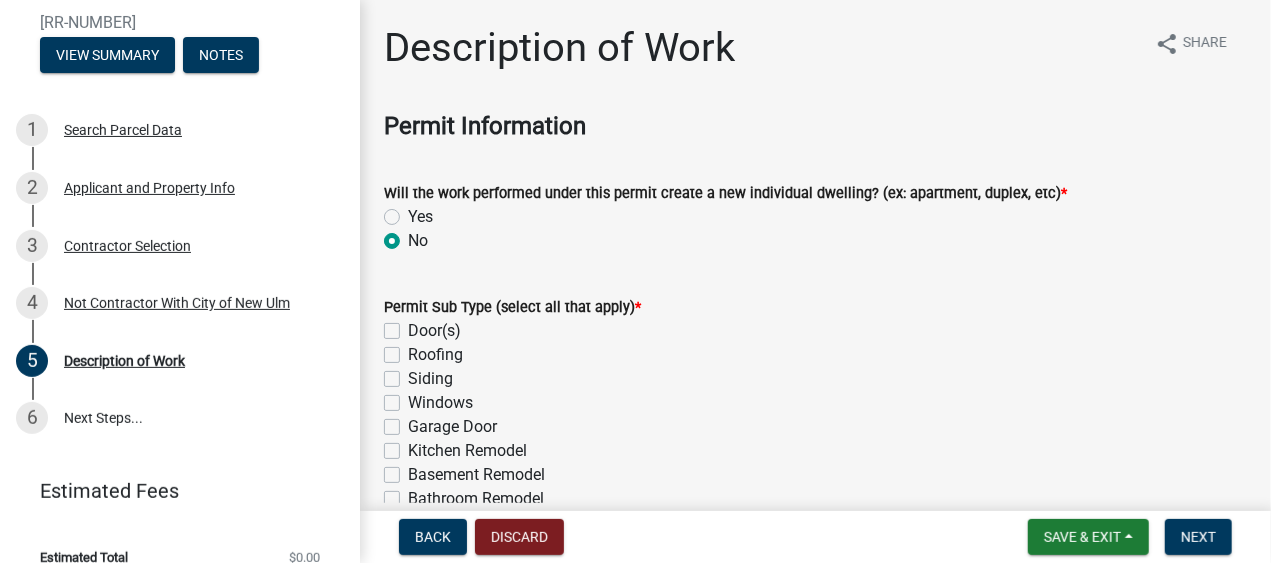 radio on "true" 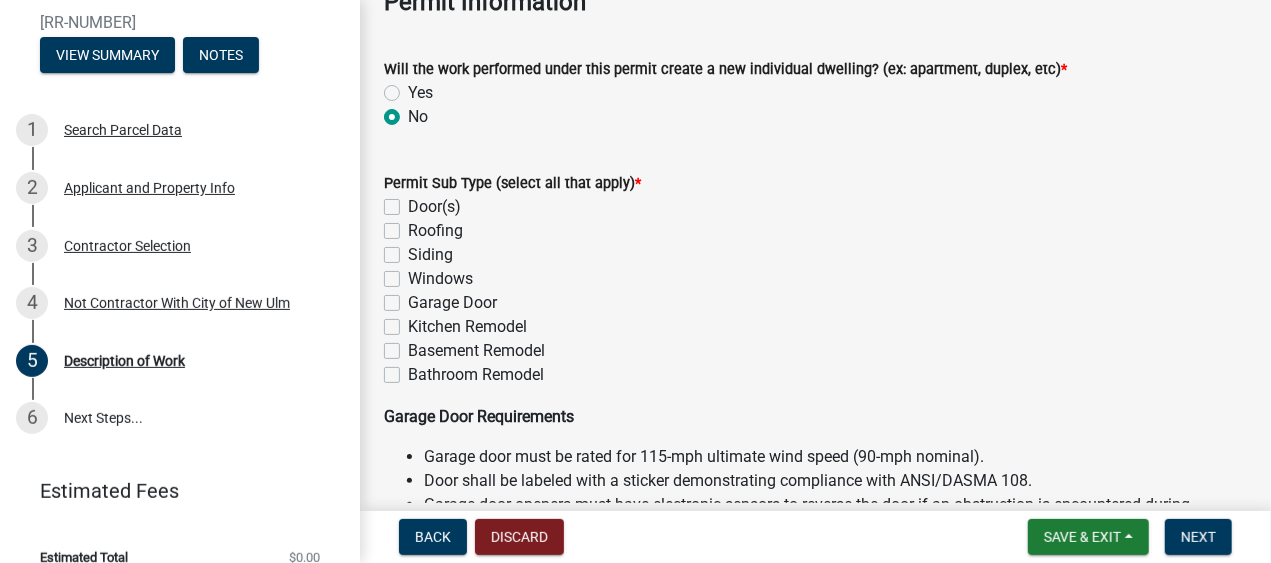 scroll, scrollTop: 125, scrollLeft: 0, axis: vertical 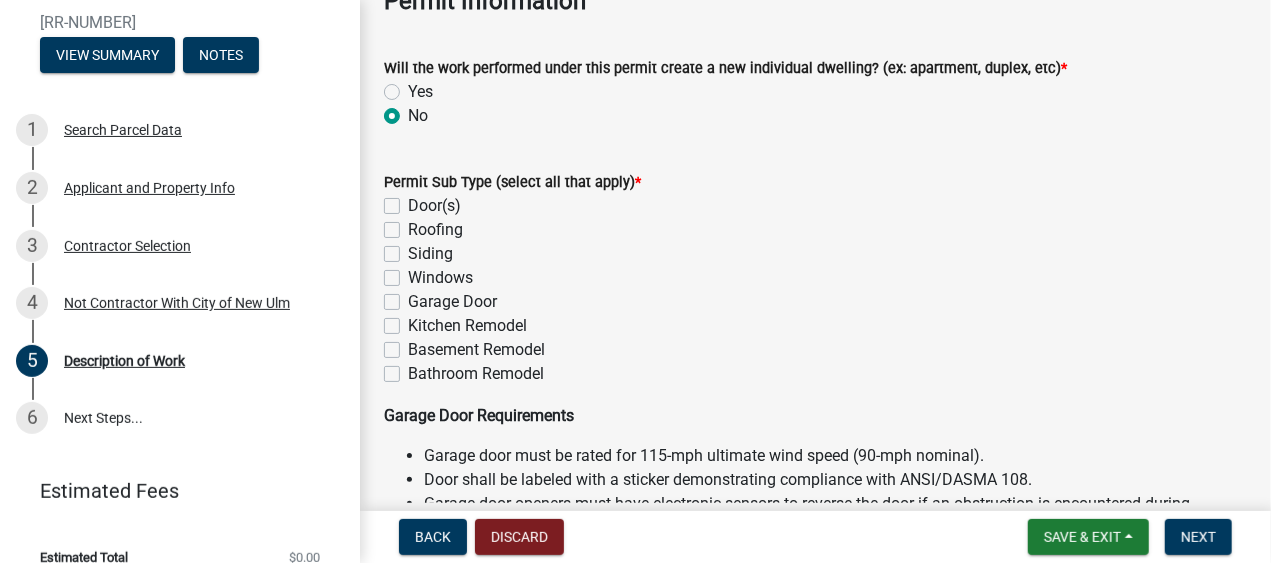 click on "Roofing" 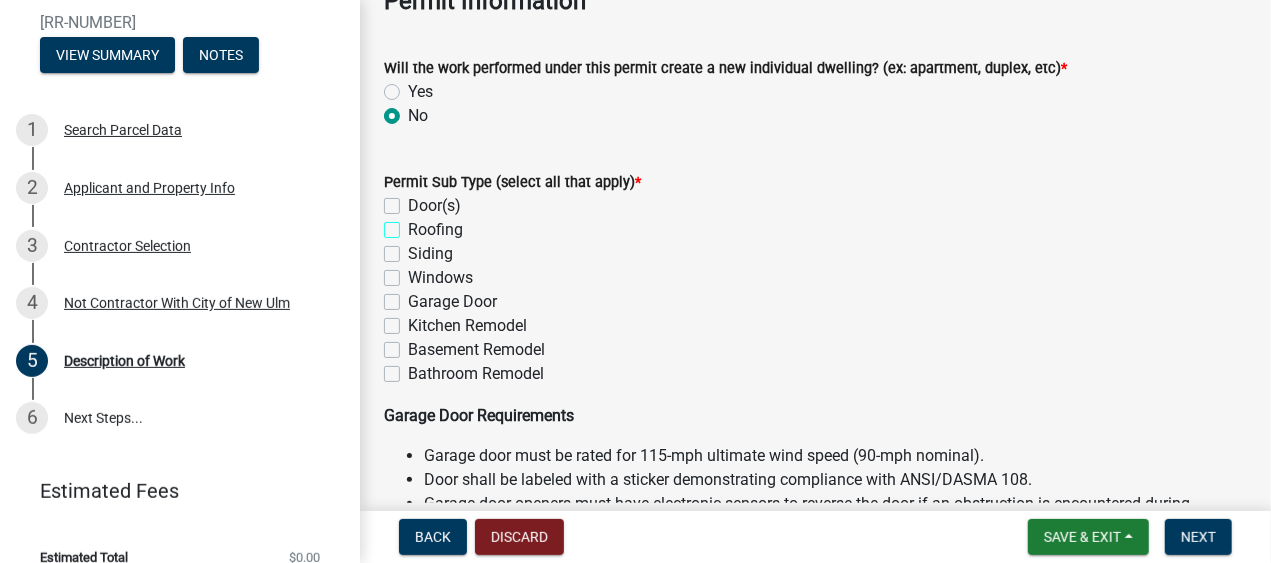 click on "Roofing" at bounding box center (414, 224) 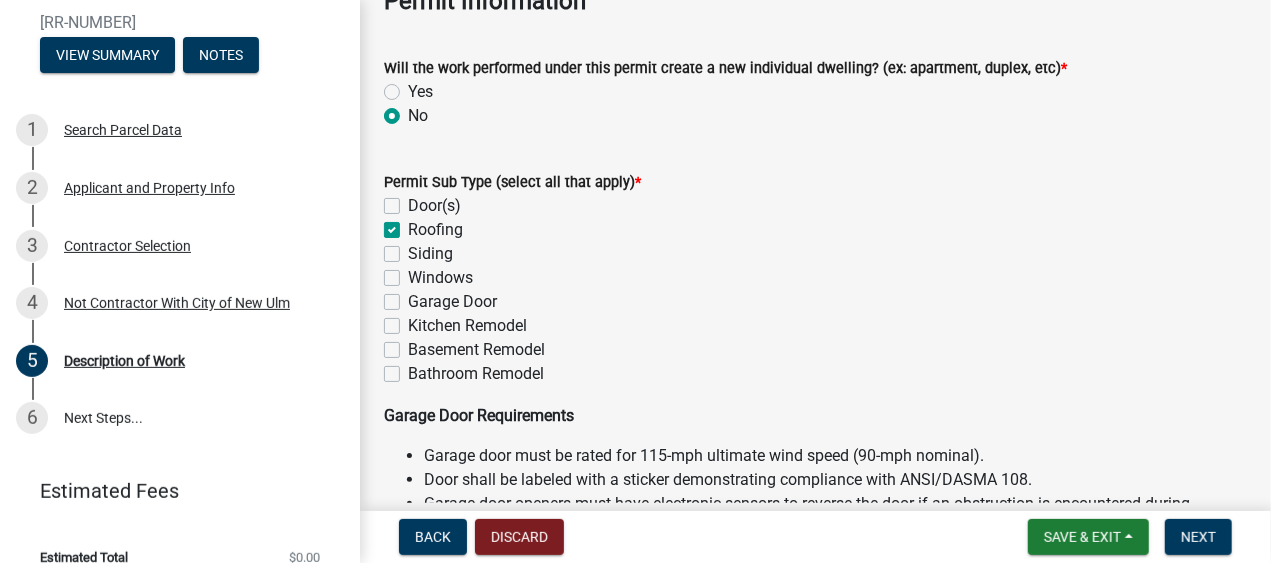 checkbox on "false" 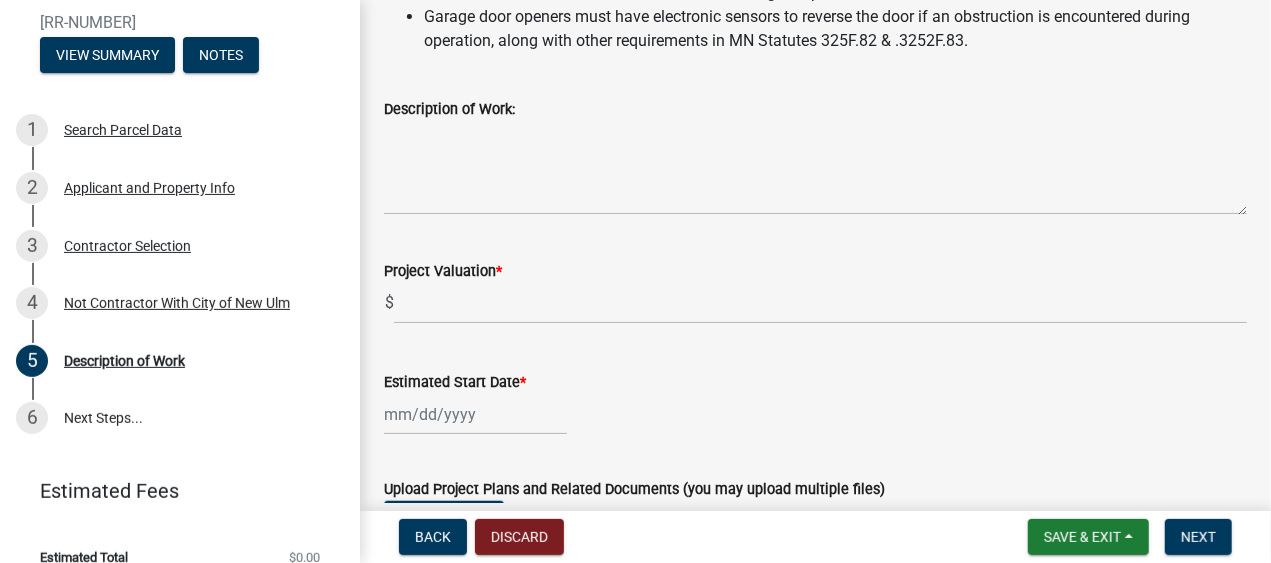 scroll, scrollTop: 625, scrollLeft: 0, axis: vertical 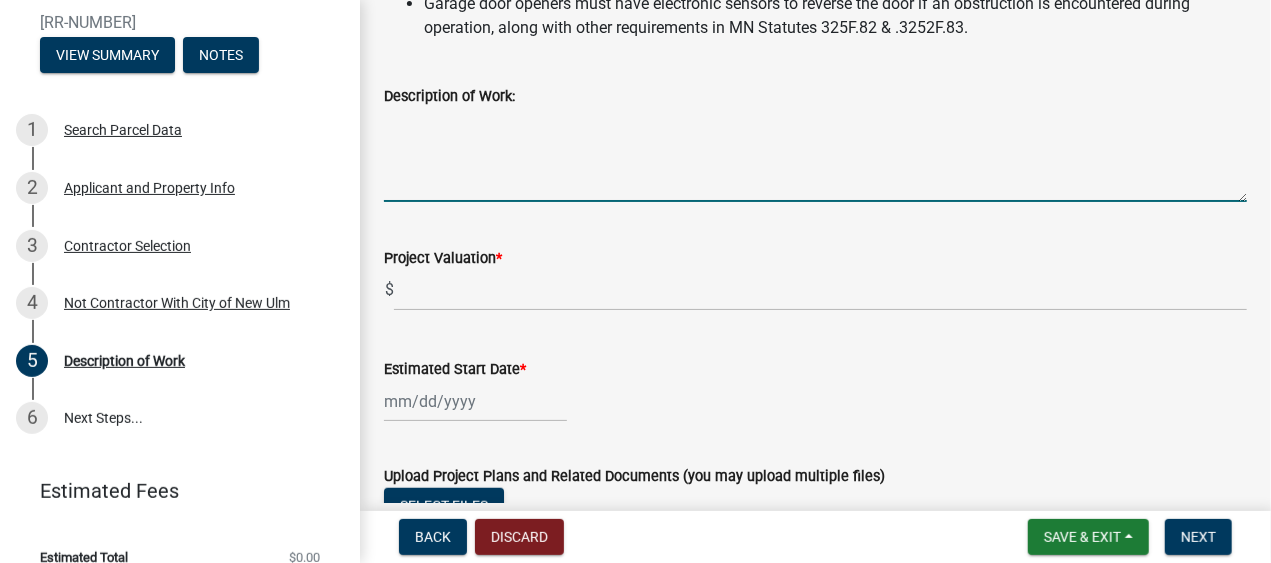 click on "Description of Work:" at bounding box center [815, 155] 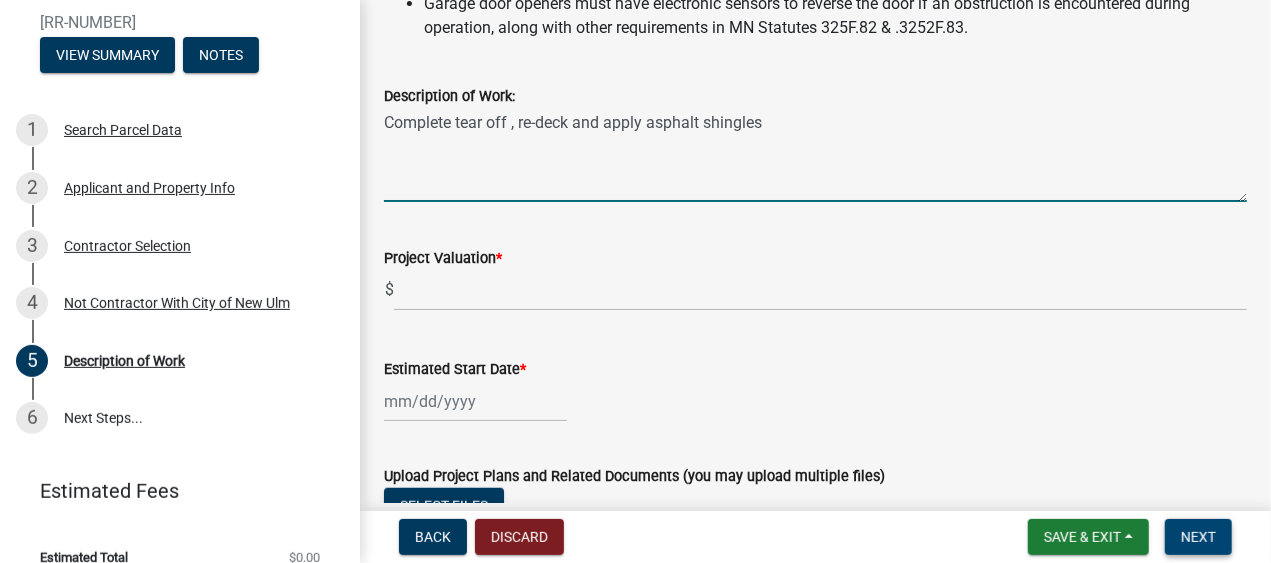 type on "Complete tear off , re-deck and apply asphalt shingles" 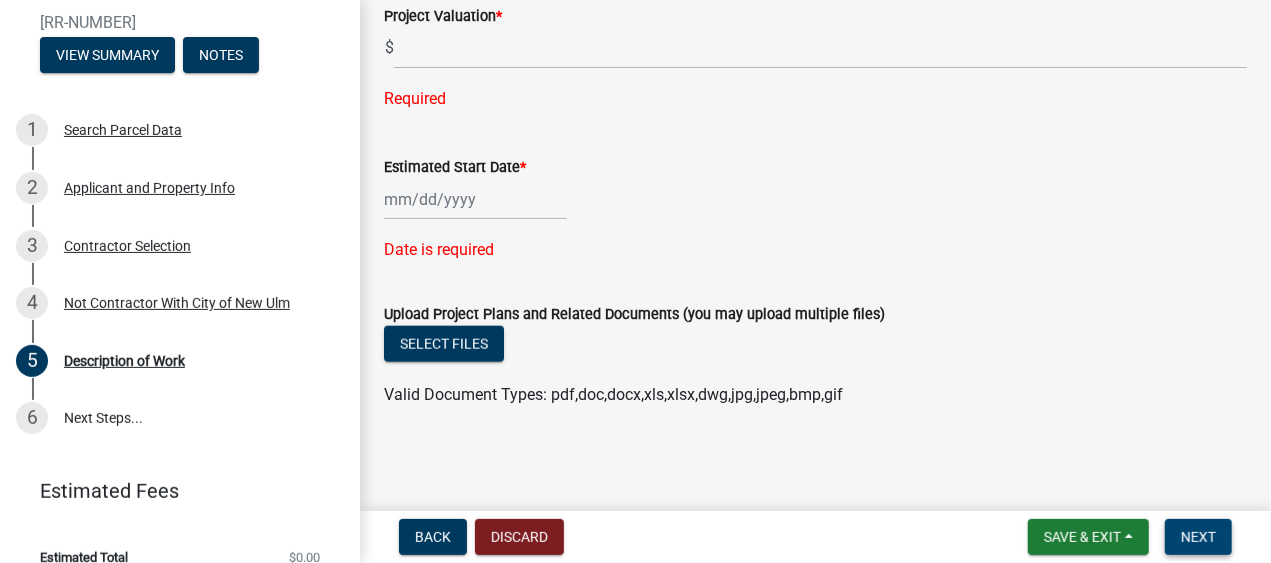 scroll, scrollTop: 1000, scrollLeft: 0, axis: vertical 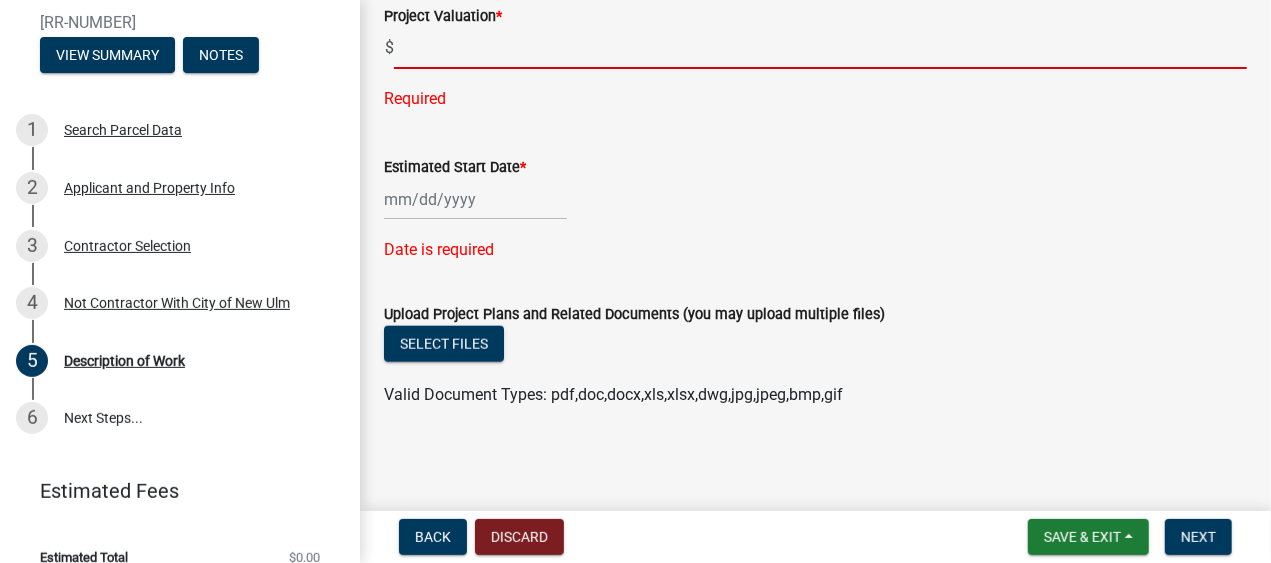 click 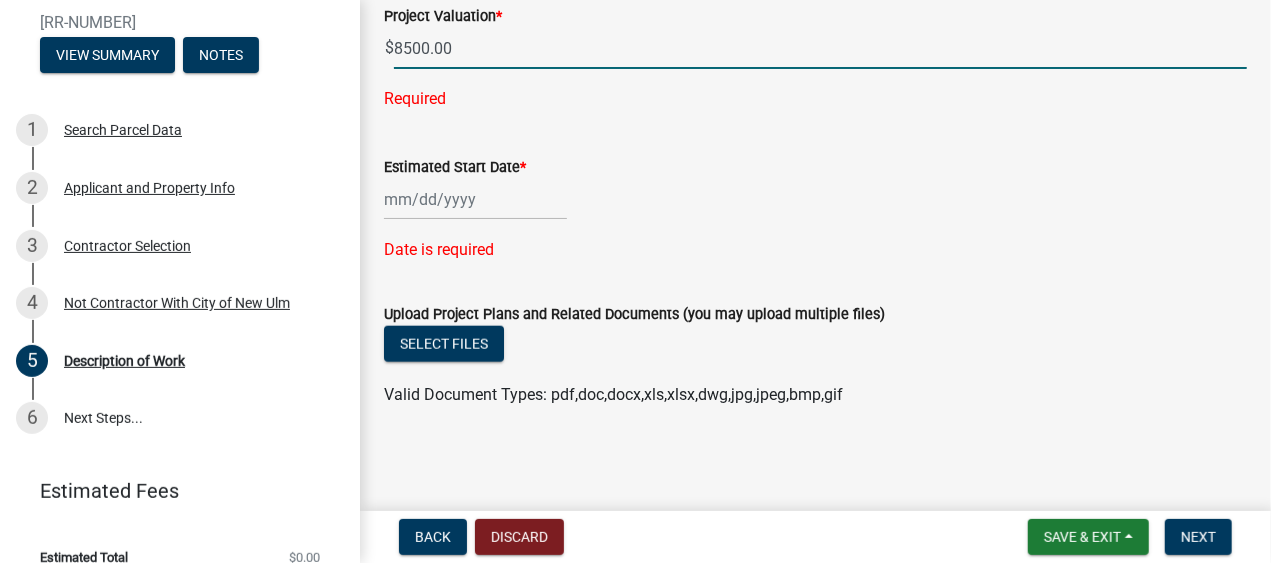 scroll, scrollTop: 1125, scrollLeft: 0, axis: vertical 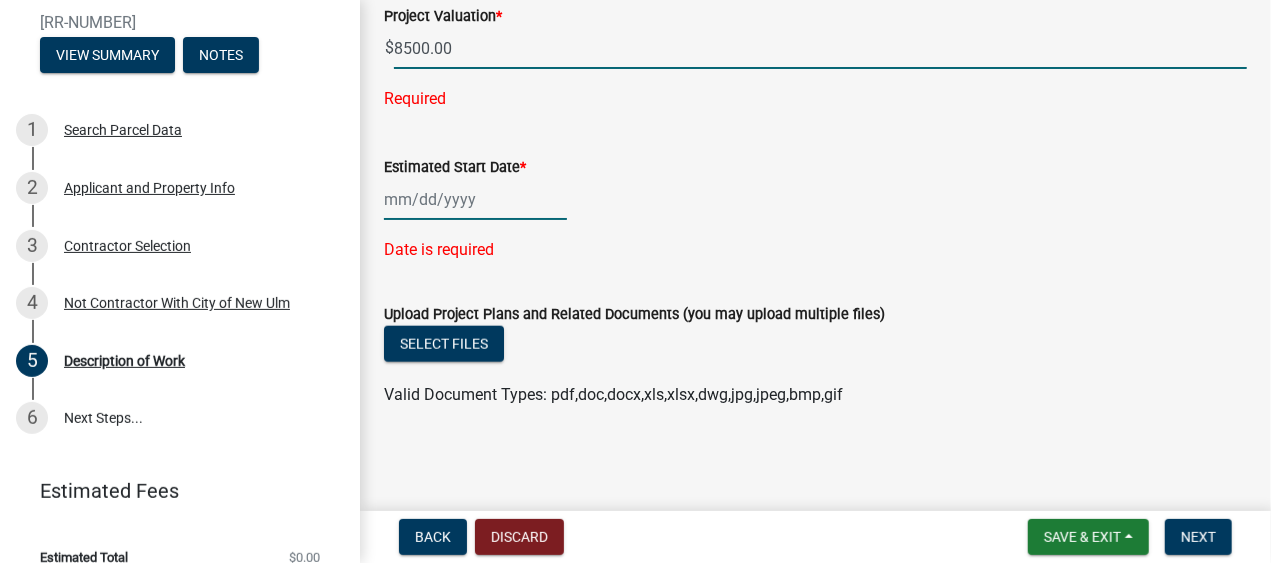 click 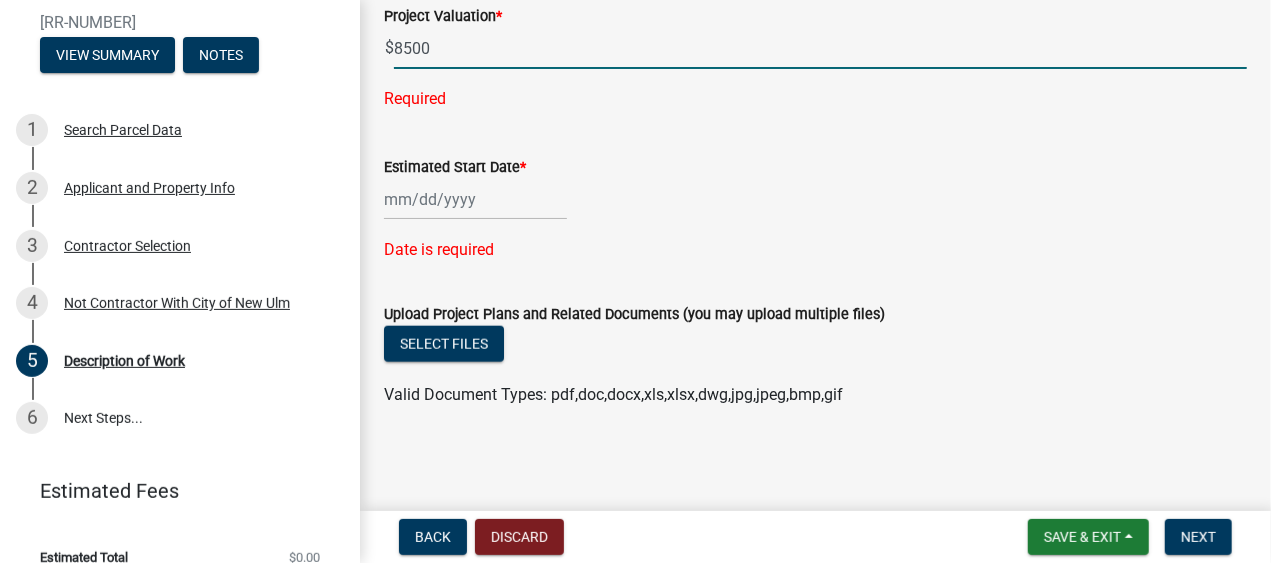 select on "8" 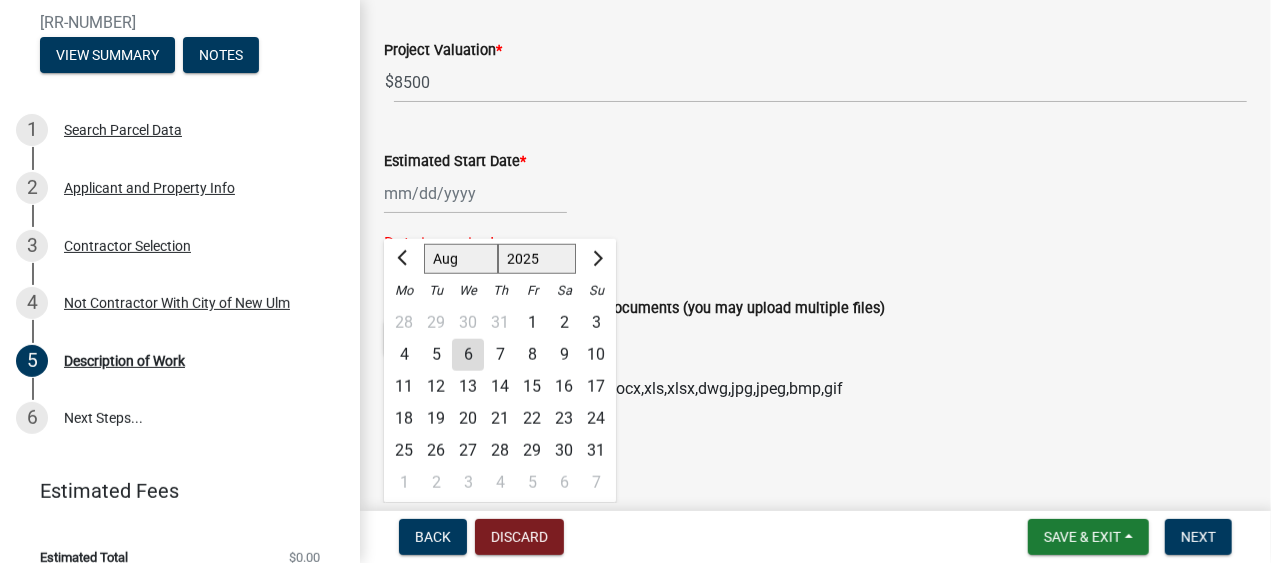 click on "8" 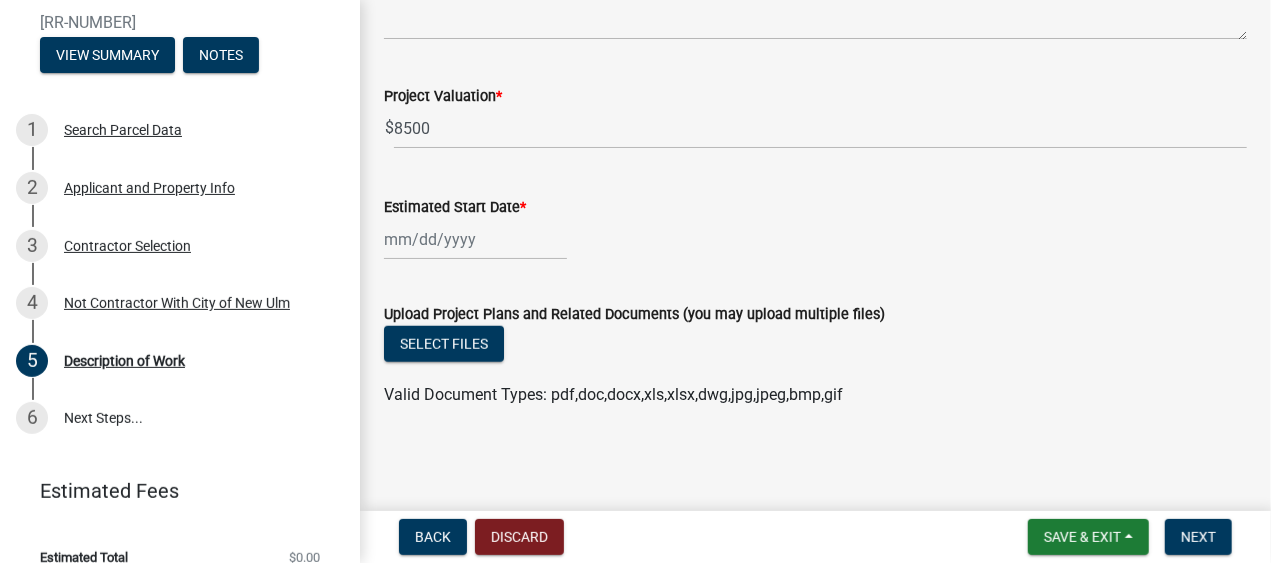 type on "08/08/2025" 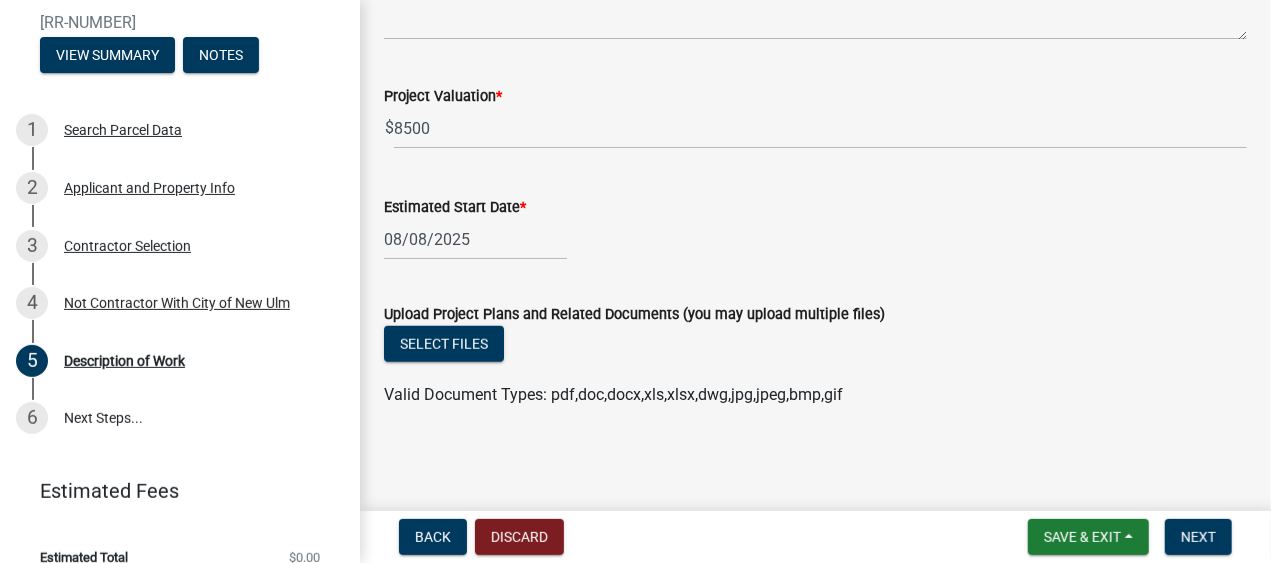 scroll, scrollTop: 1123, scrollLeft: 0, axis: vertical 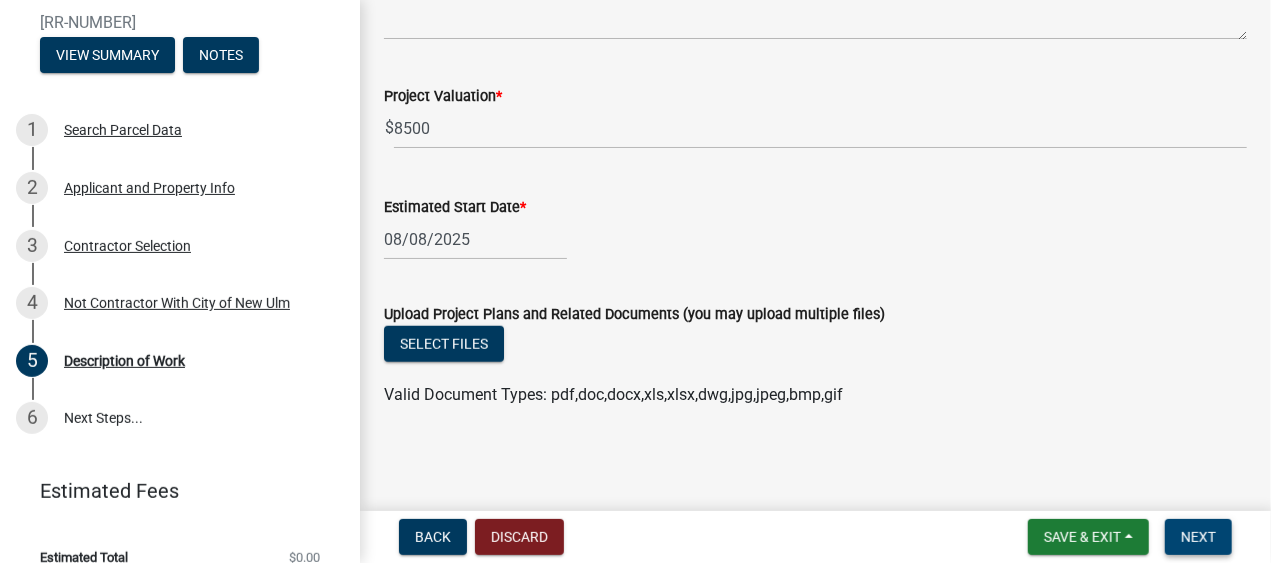 click on "Next" at bounding box center (1198, 537) 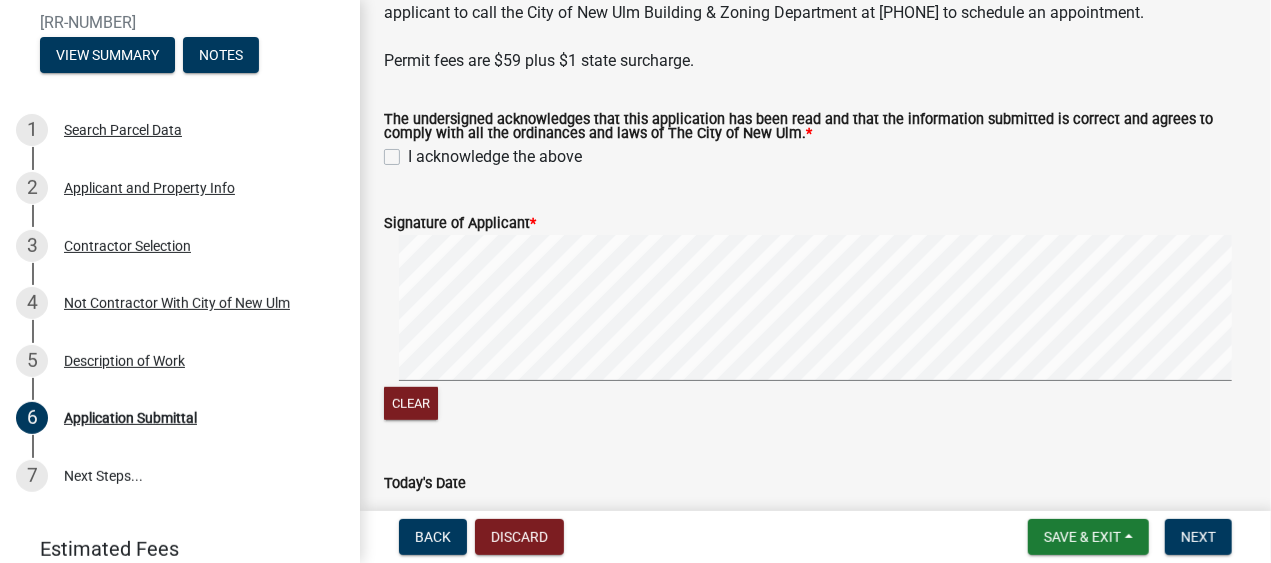 scroll, scrollTop: 375, scrollLeft: 0, axis: vertical 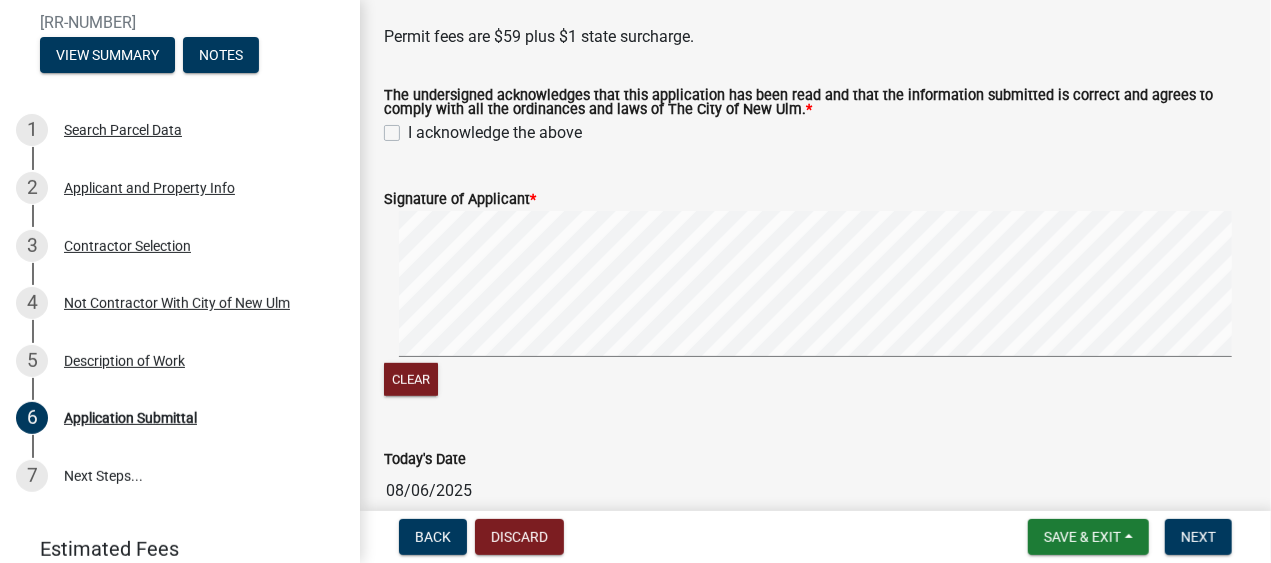 click on "I acknowledge the above" 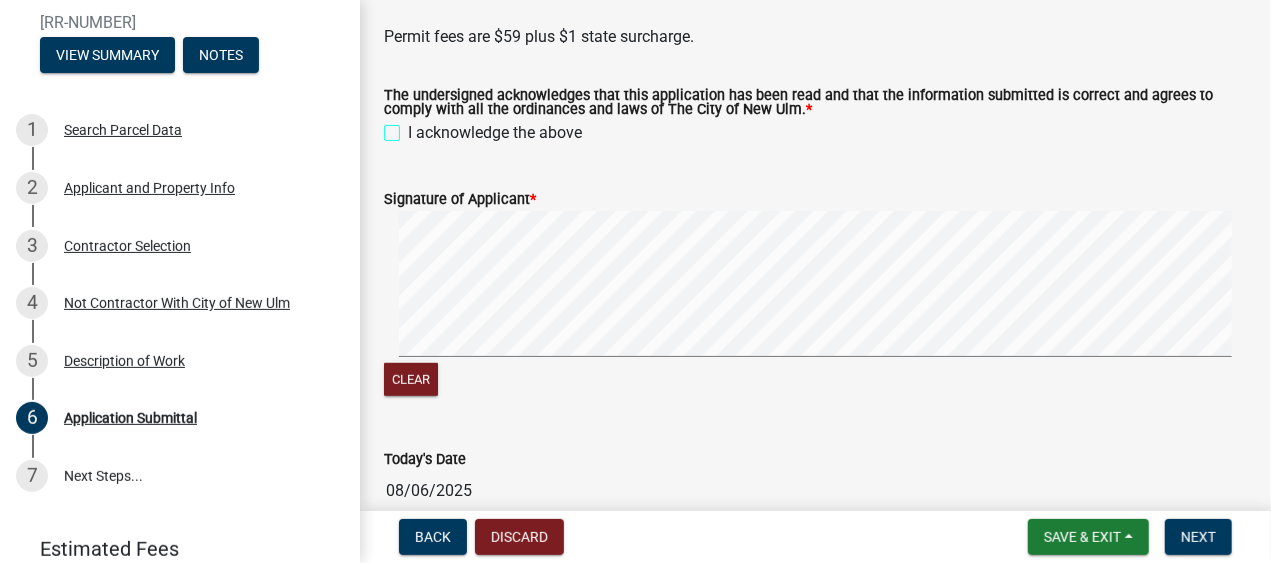 click on "I acknowledge the above" at bounding box center (414, 127) 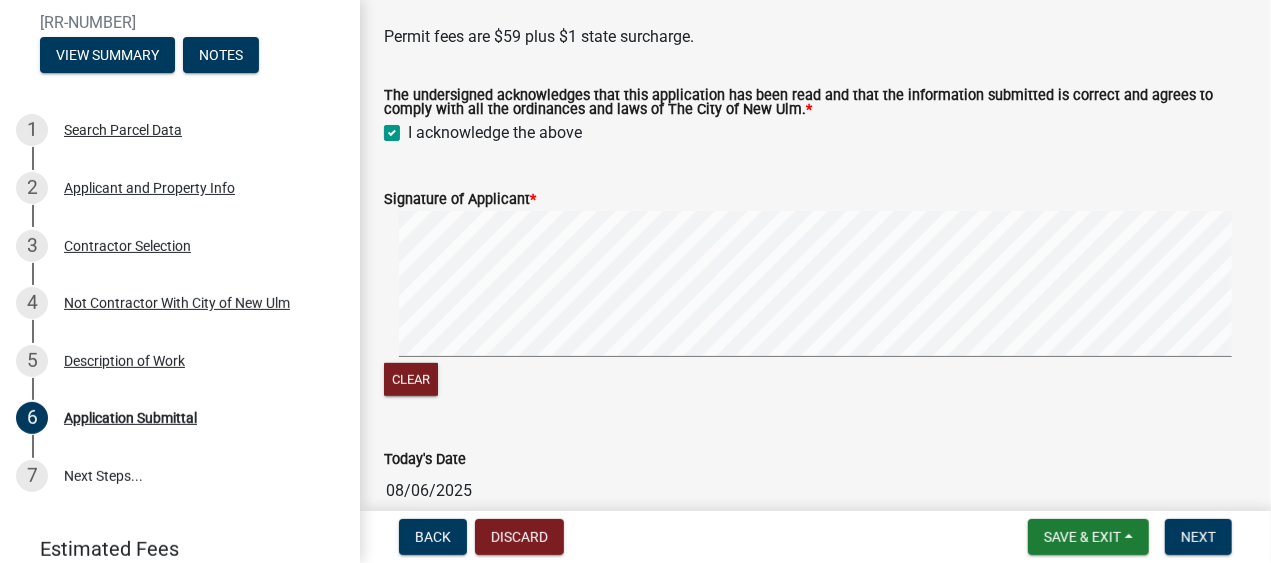 checkbox on "true" 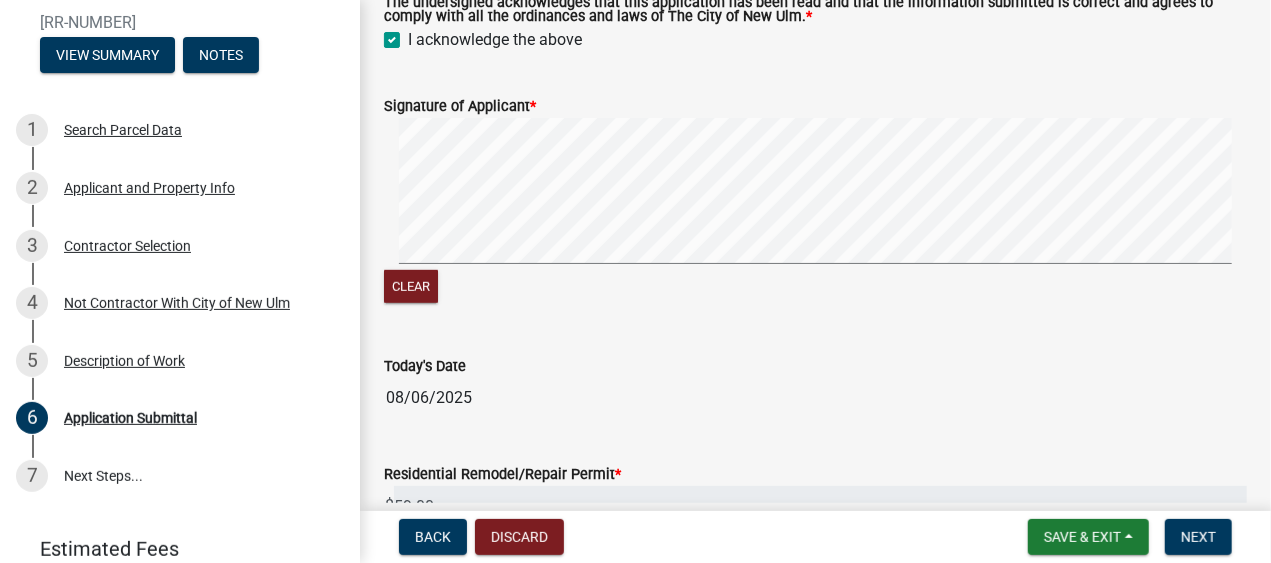 scroll, scrollTop: 500, scrollLeft: 0, axis: vertical 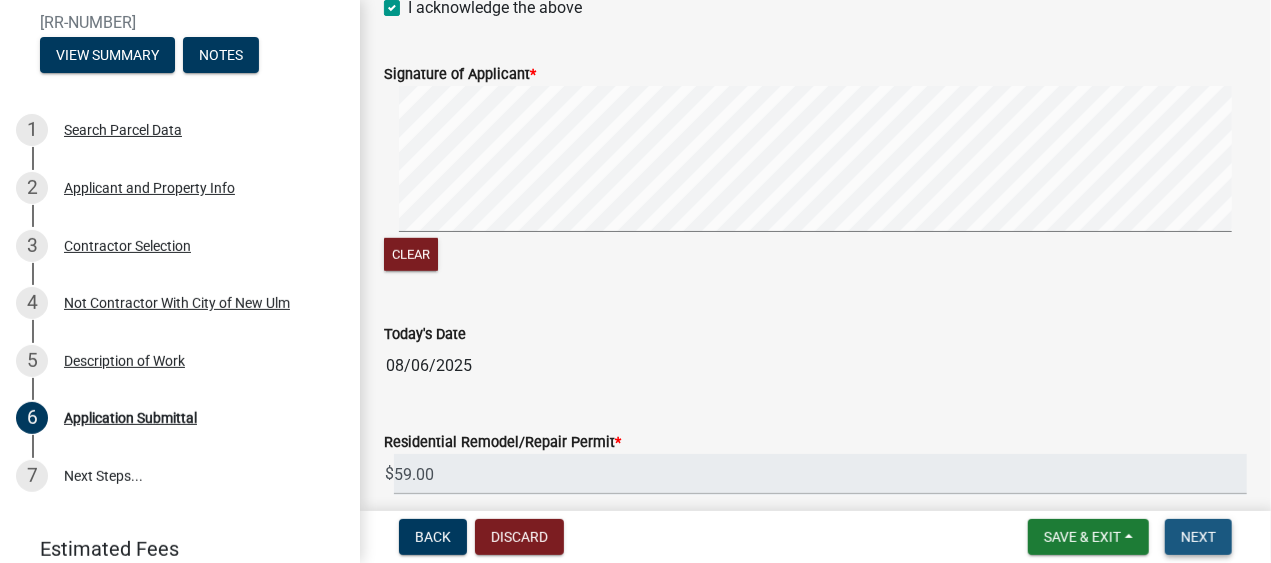 click on "Next" at bounding box center (1198, 537) 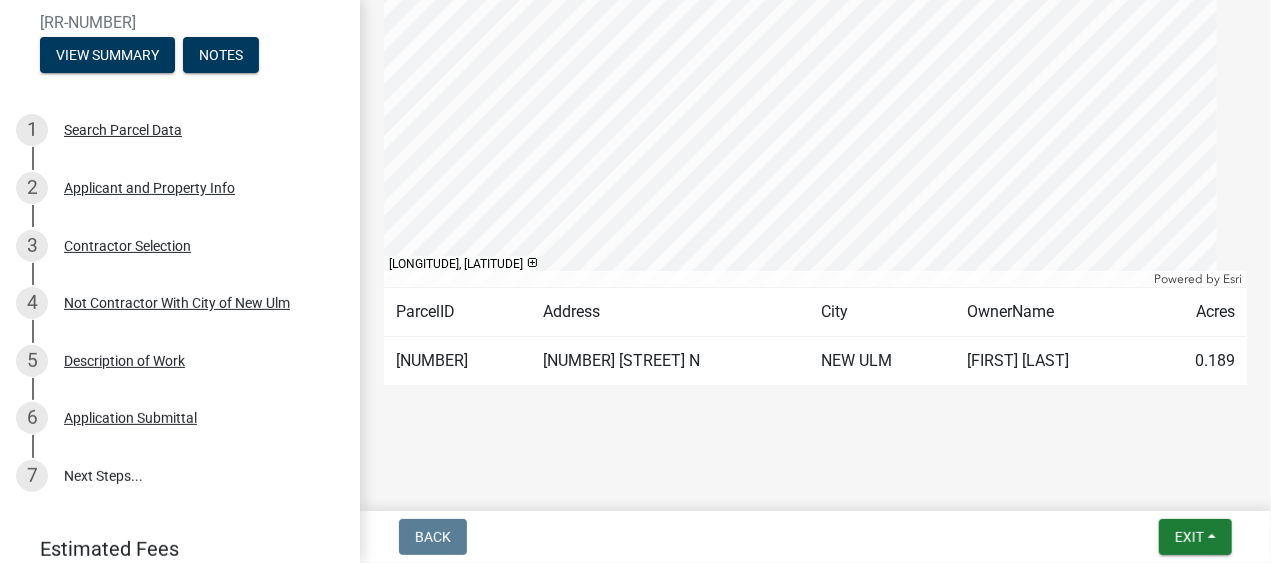 scroll, scrollTop: 738, scrollLeft: 0, axis: vertical 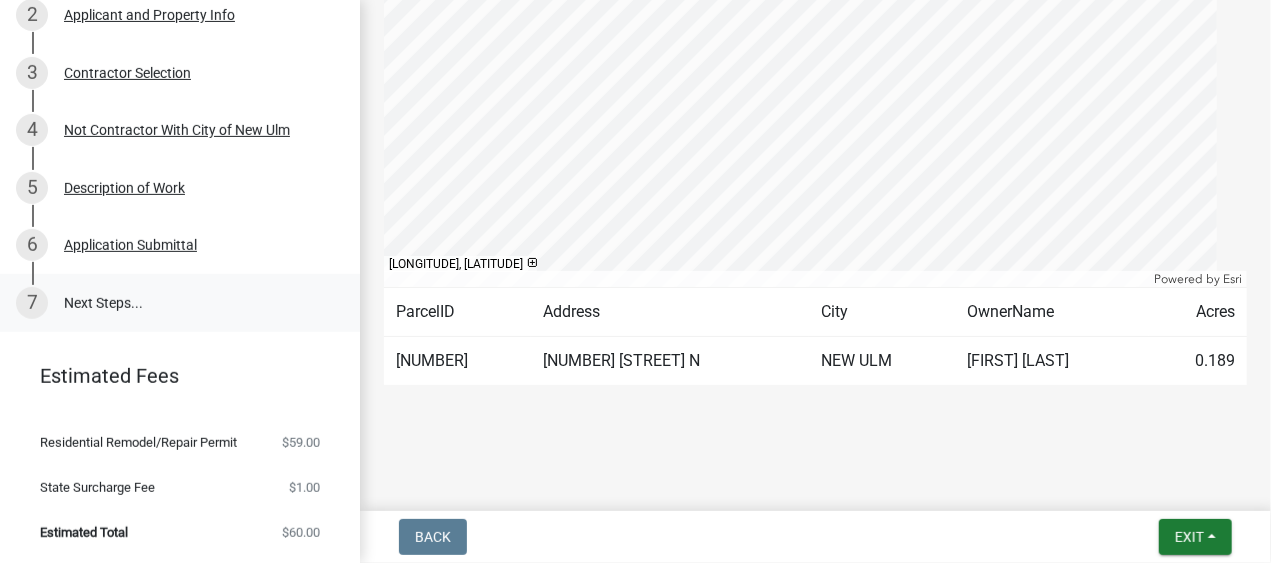 click on "7   Next Steps..." at bounding box center [180, 303] 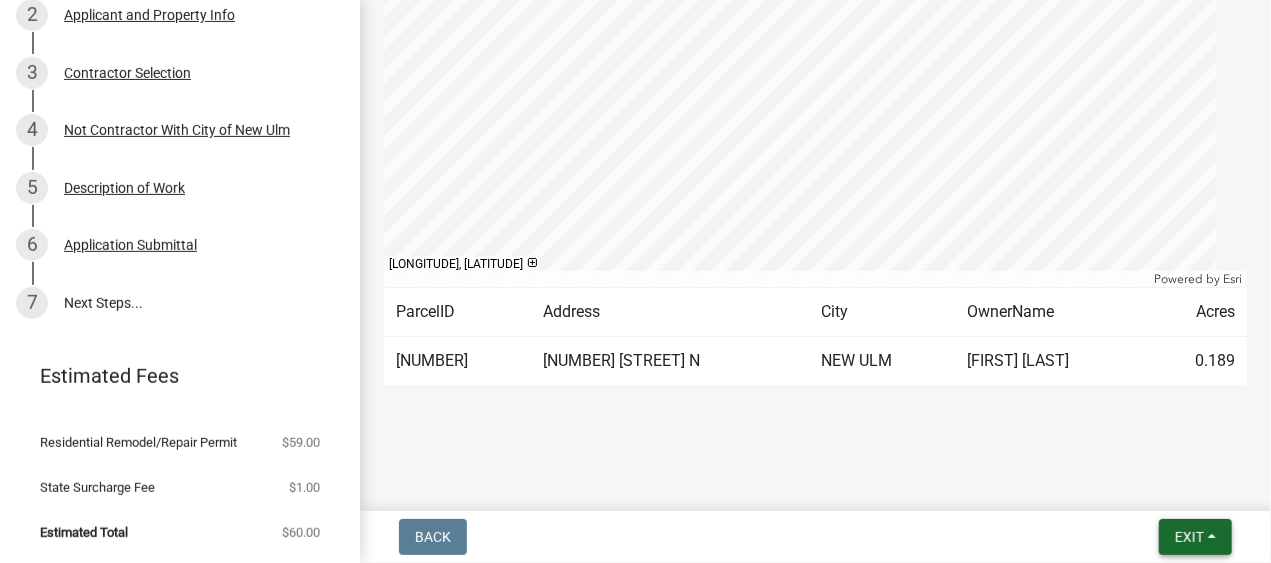 click on "Exit" at bounding box center (1189, 537) 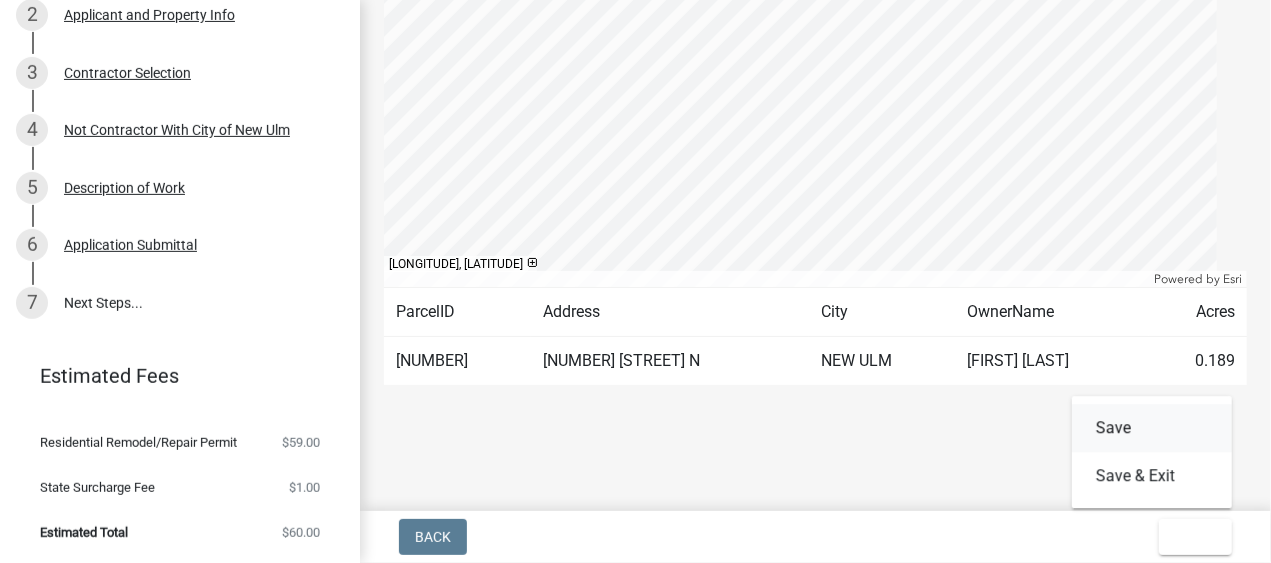 click on "Save" at bounding box center [1152, 428] 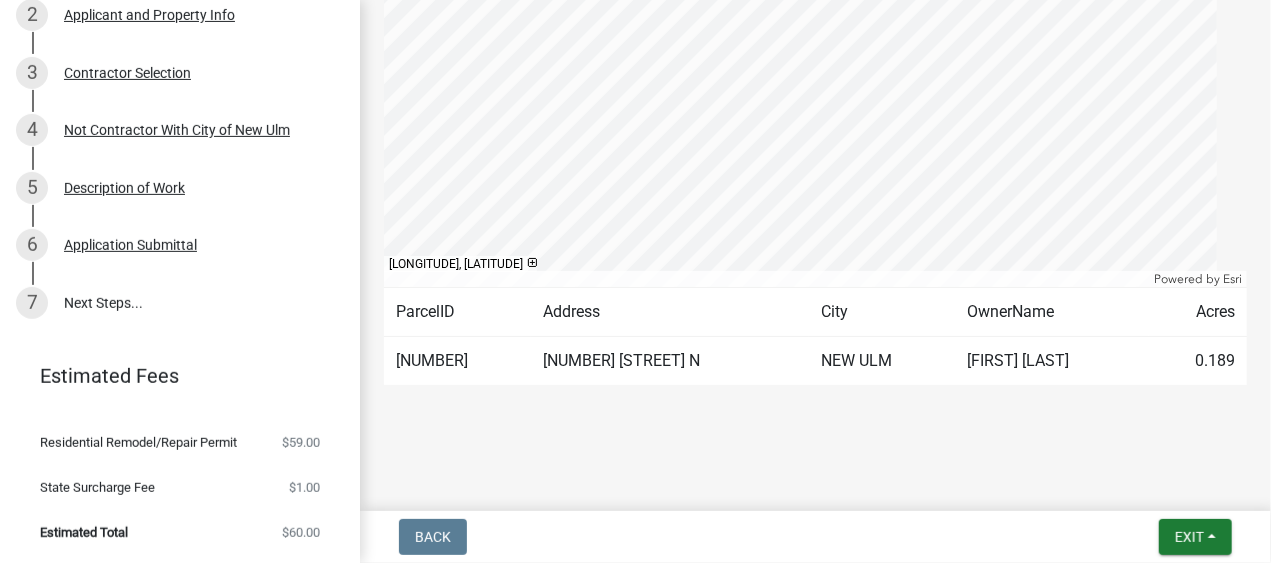 scroll, scrollTop: 738, scrollLeft: 0, axis: vertical 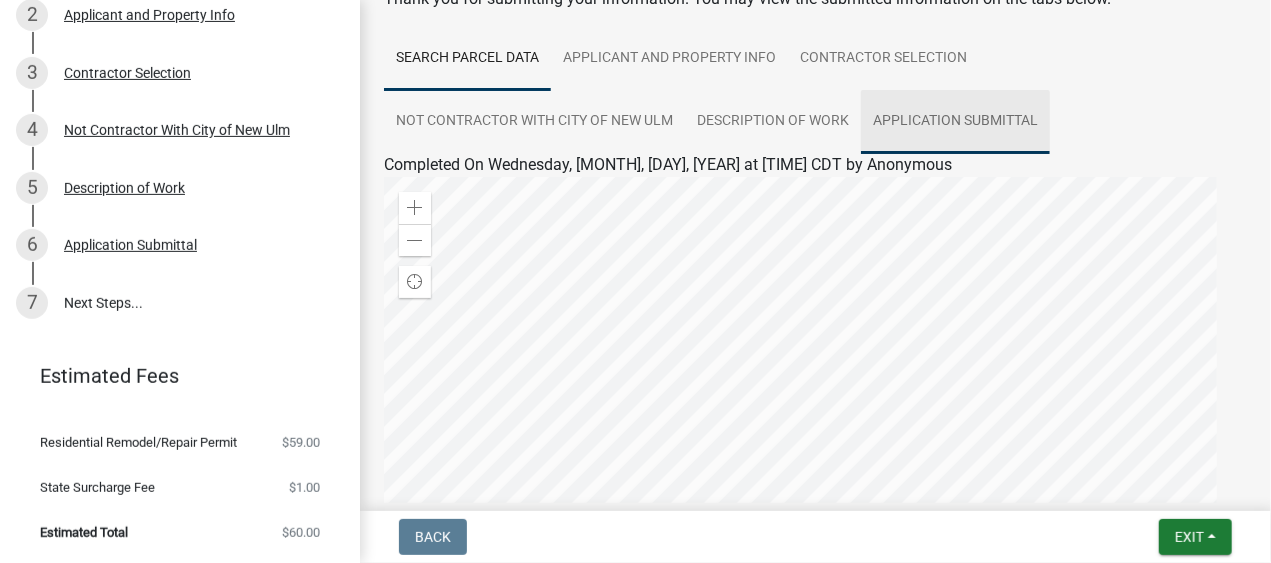 click on "Application Submittal" at bounding box center (955, 122) 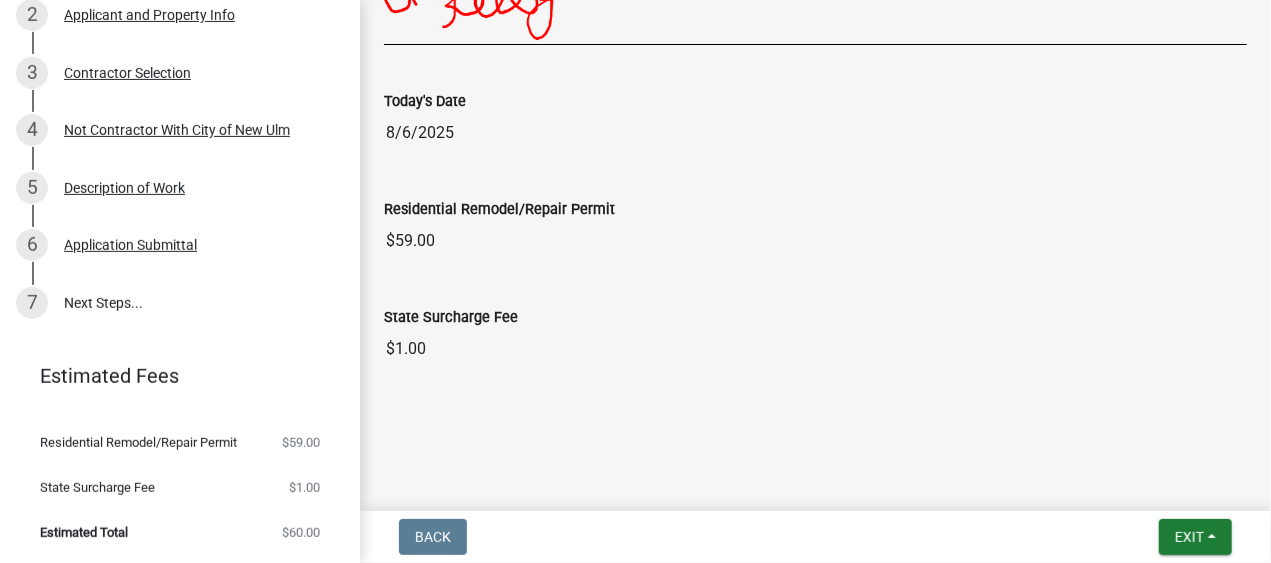 scroll, scrollTop: 584, scrollLeft: 0, axis: vertical 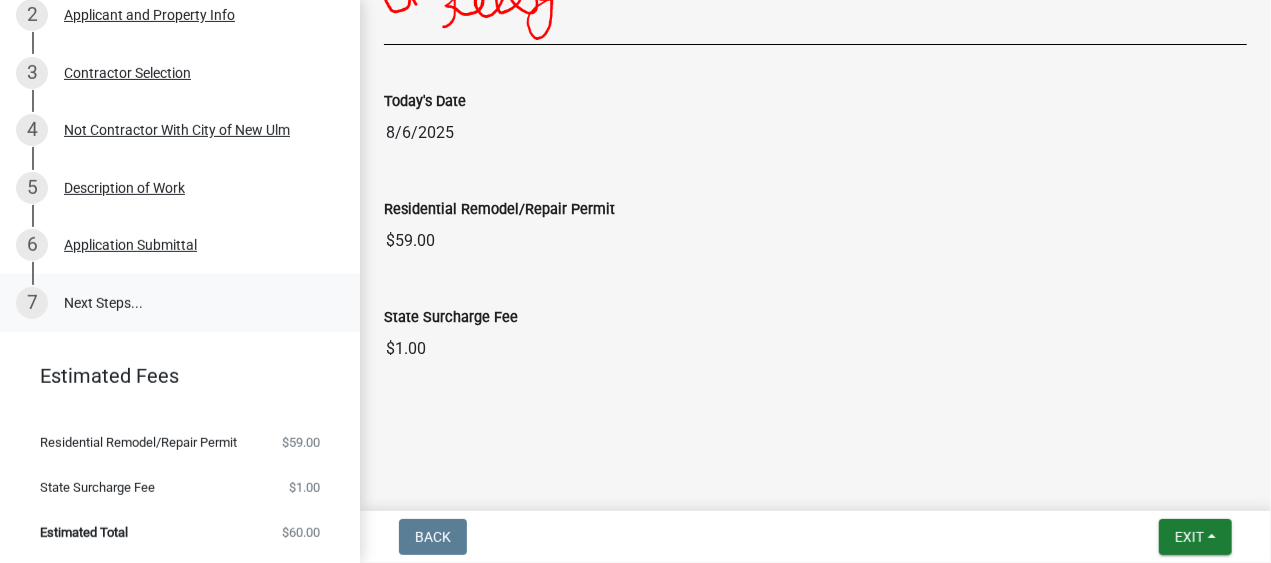 click on "7   Next Steps..." at bounding box center (180, 303) 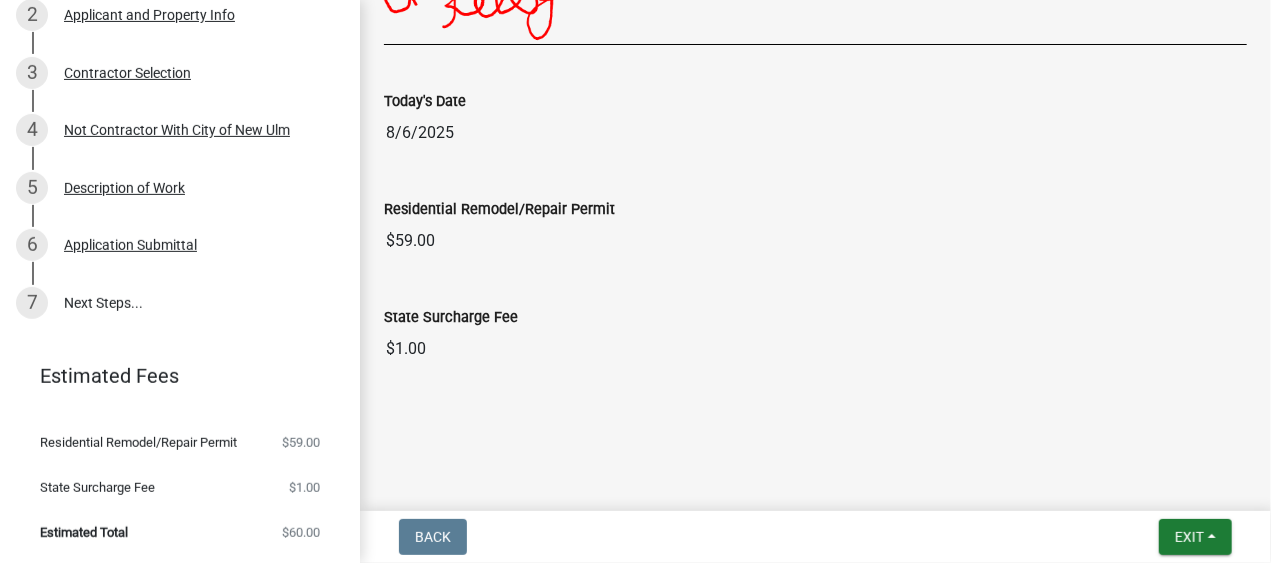 scroll, scrollTop: 652, scrollLeft: 0, axis: vertical 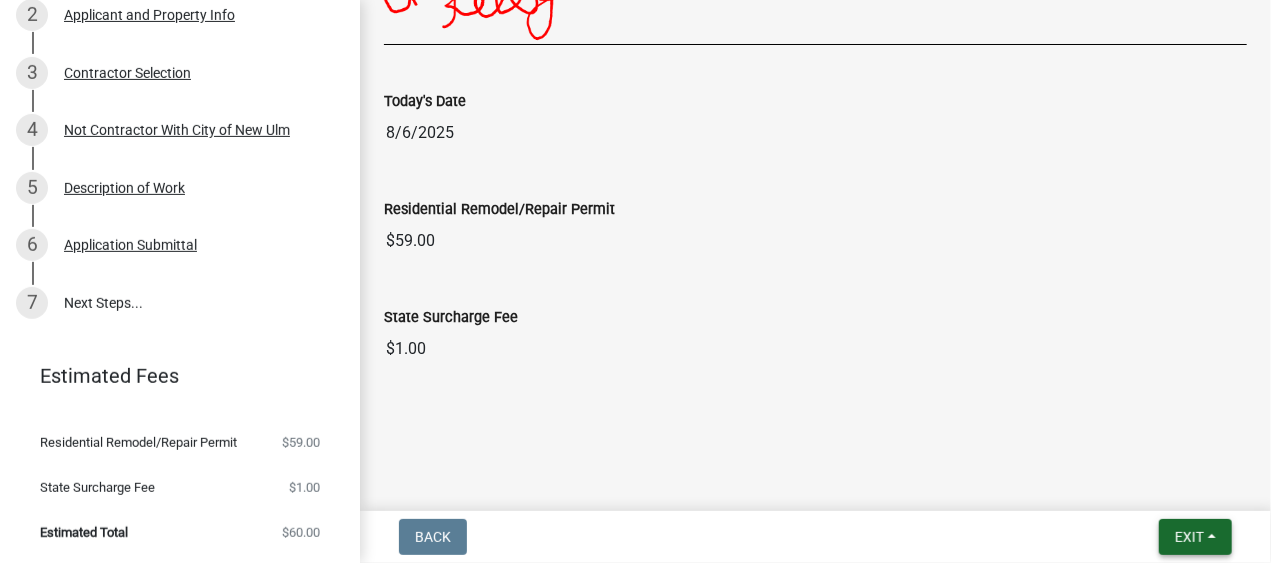 click on "Exit" at bounding box center (1189, 537) 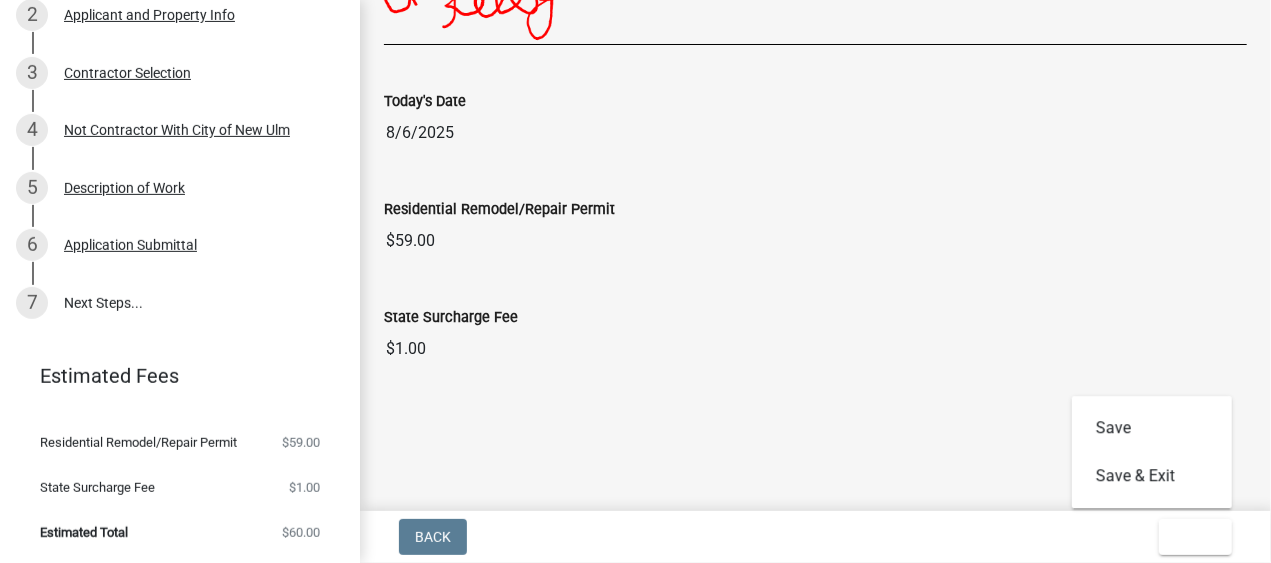 click on "$1.00" at bounding box center [815, 349] 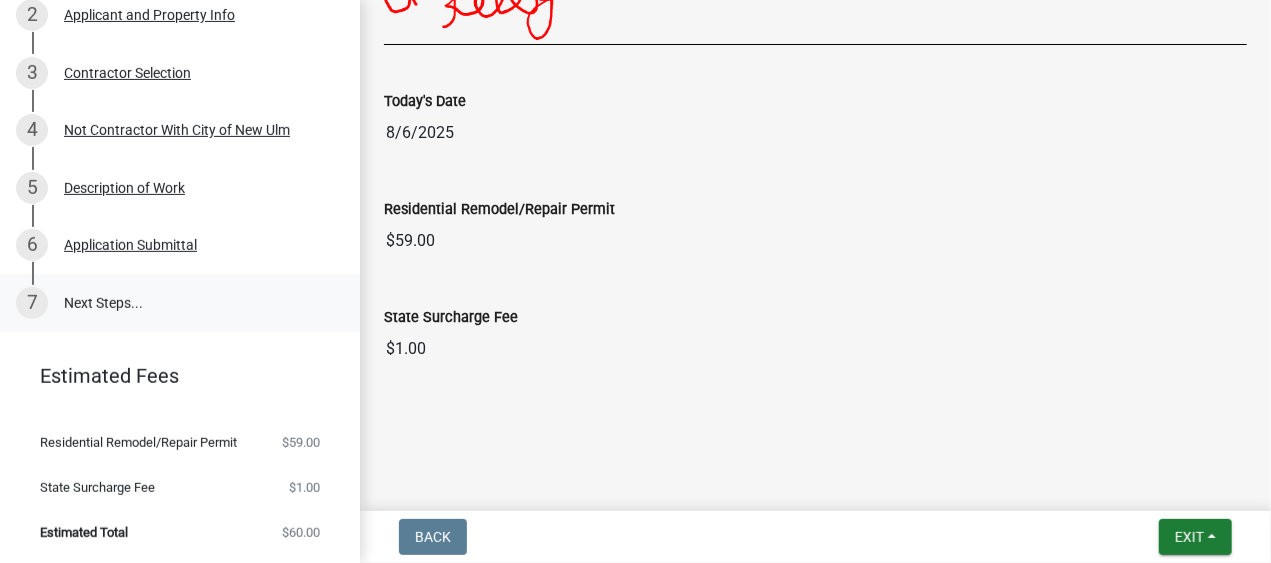 click on "7" at bounding box center [32, 303] 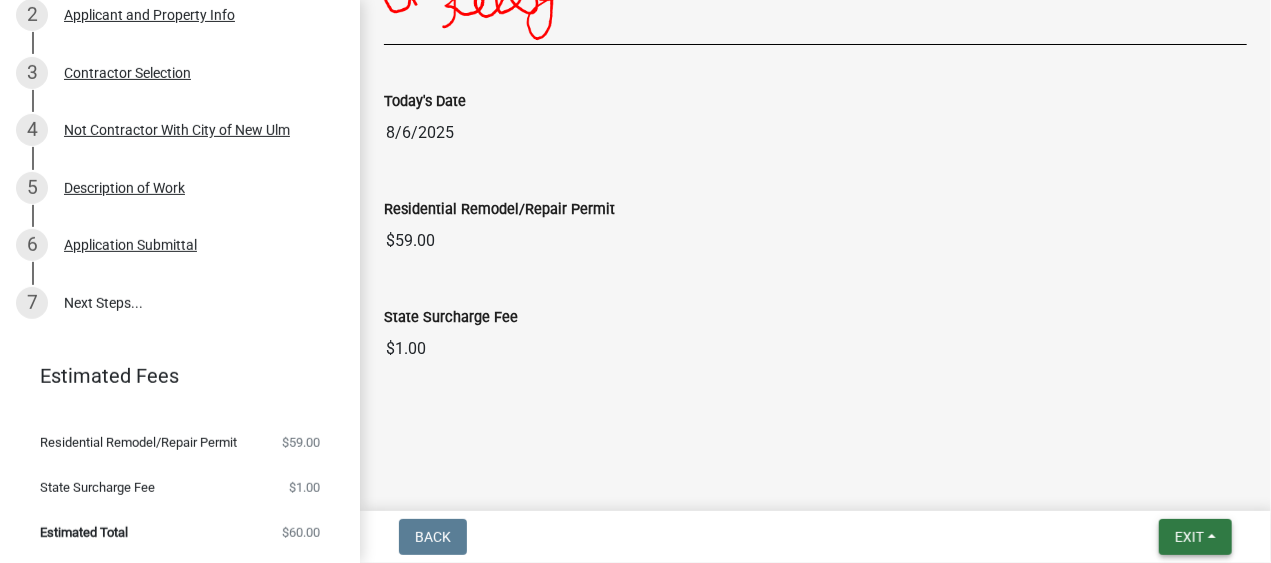 click on "Exit" at bounding box center [1189, 537] 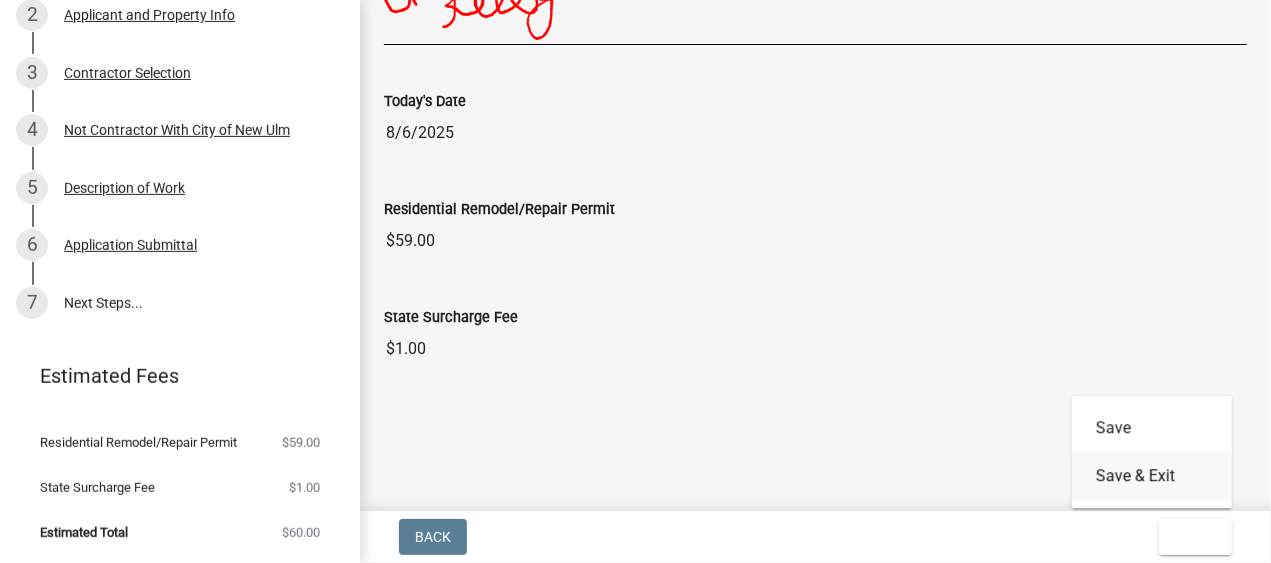click on "Save & Exit" at bounding box center (1152, 476) 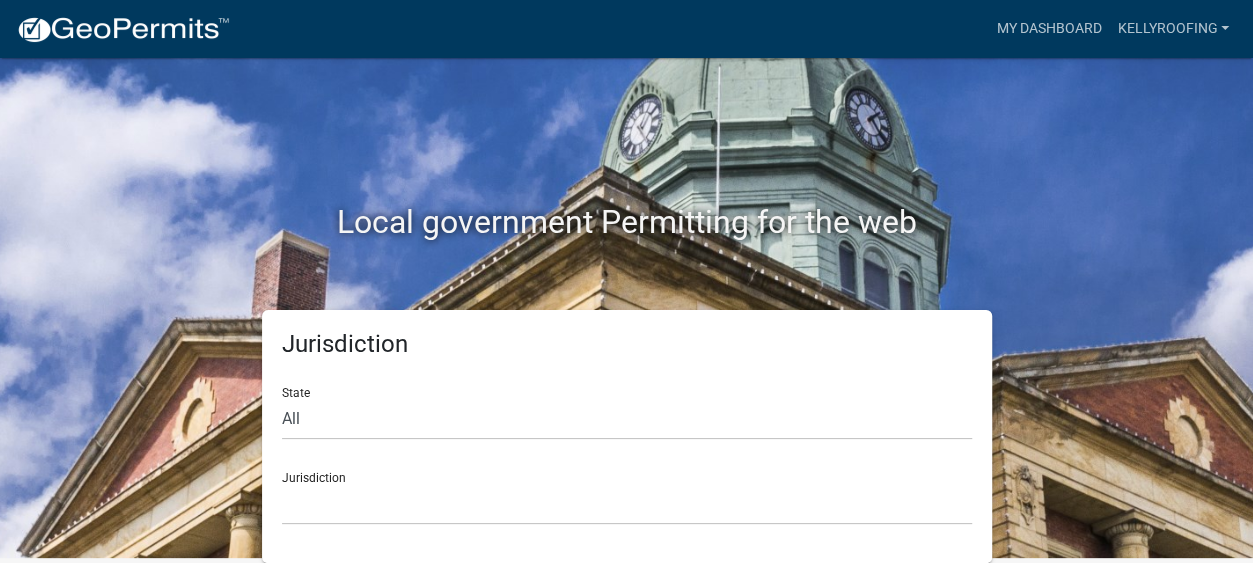 scroll, scrollTop: 78, scrollLeft: 0, axis: vertical 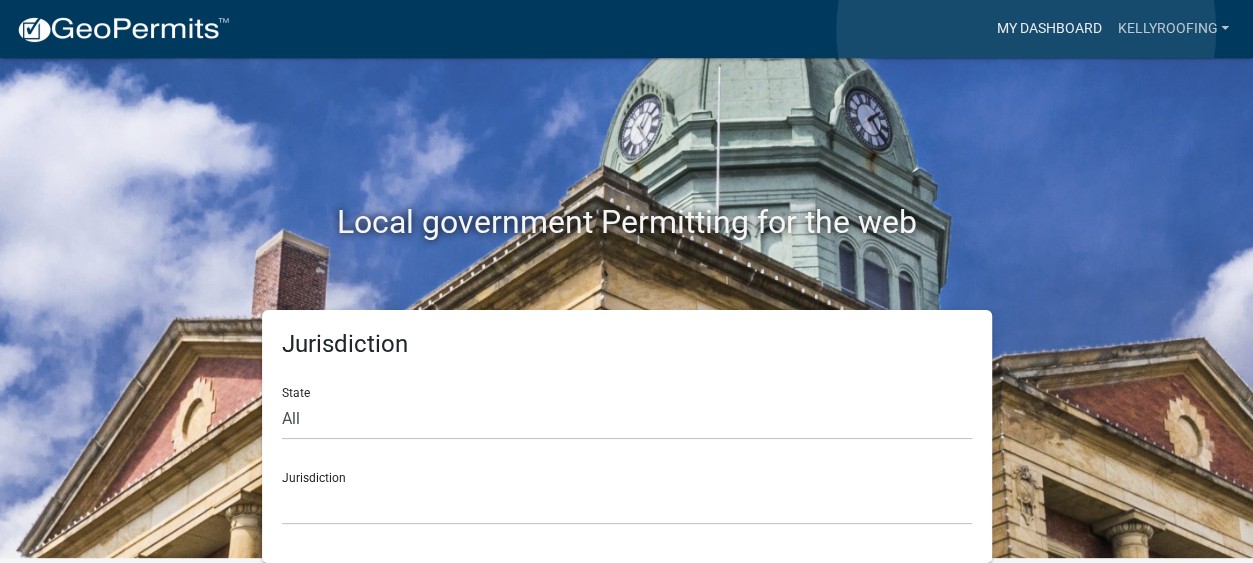 click on "My Dashboard" at bounding box center [1048, 29] 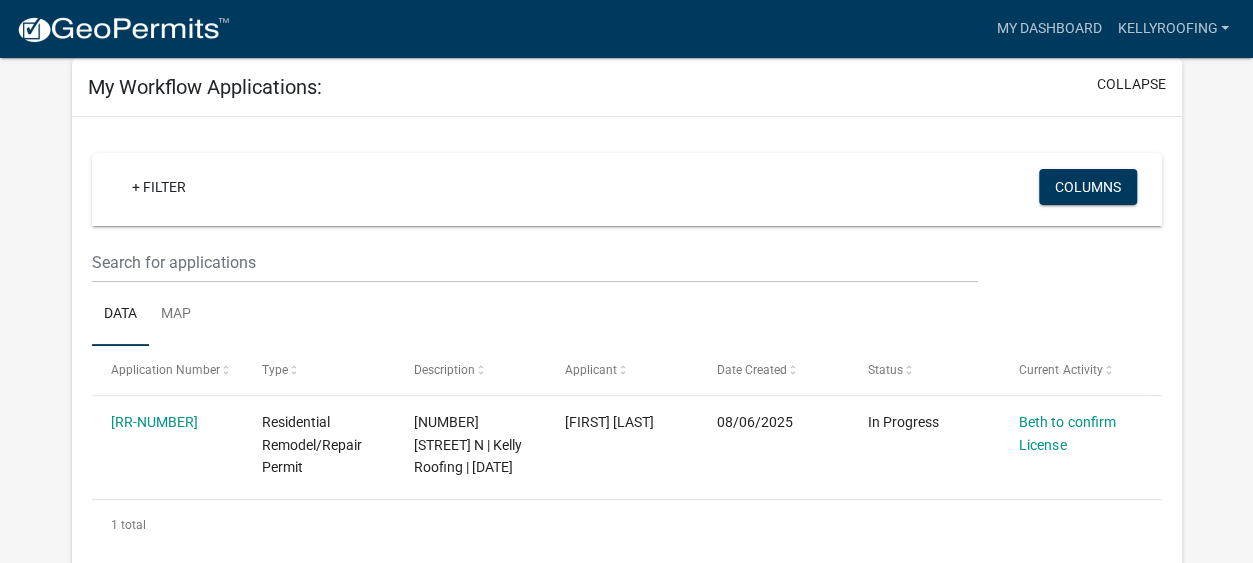 scroll, scrollTop: 226, scrollLeft: 0, axis: vertical 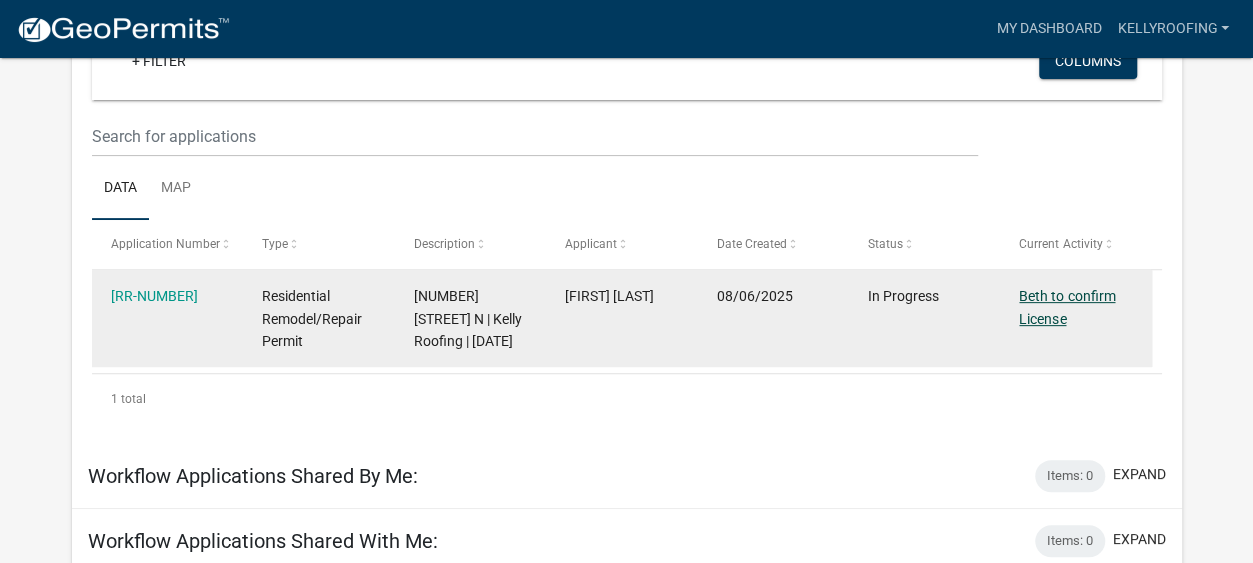 click on "Beth to confirm License" 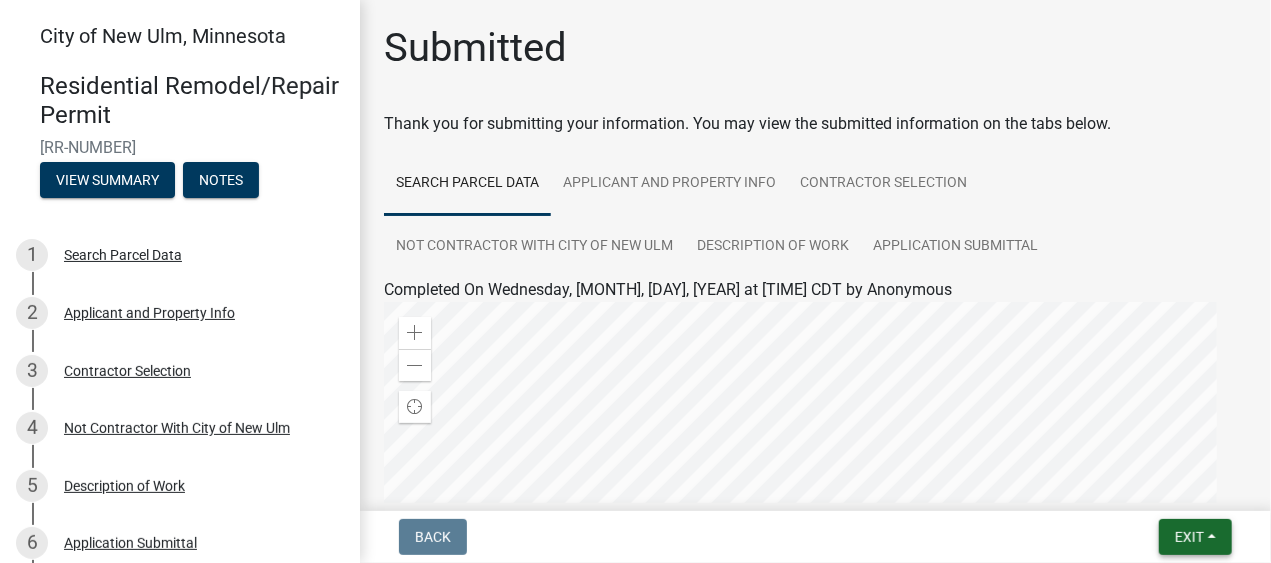 click on "Exit" at bounding box center [1189, 537] 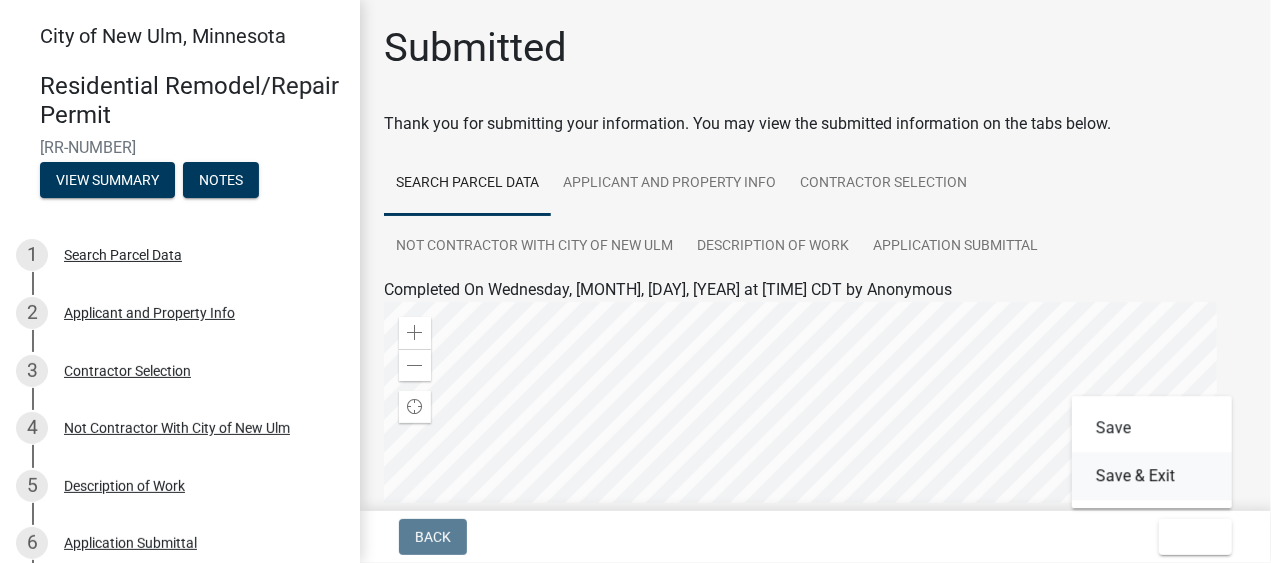 click on "Save & Exit" at bounding box center (1152, 476) 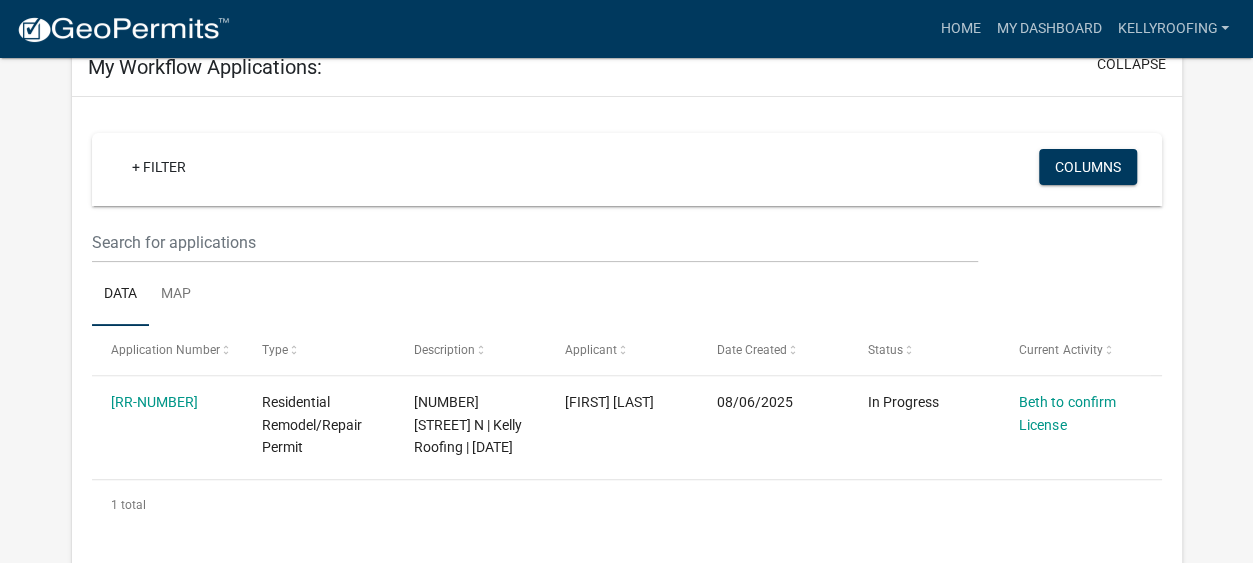 scroll, scrollTop: 250, scrollLeft: 0, axis: vertical 